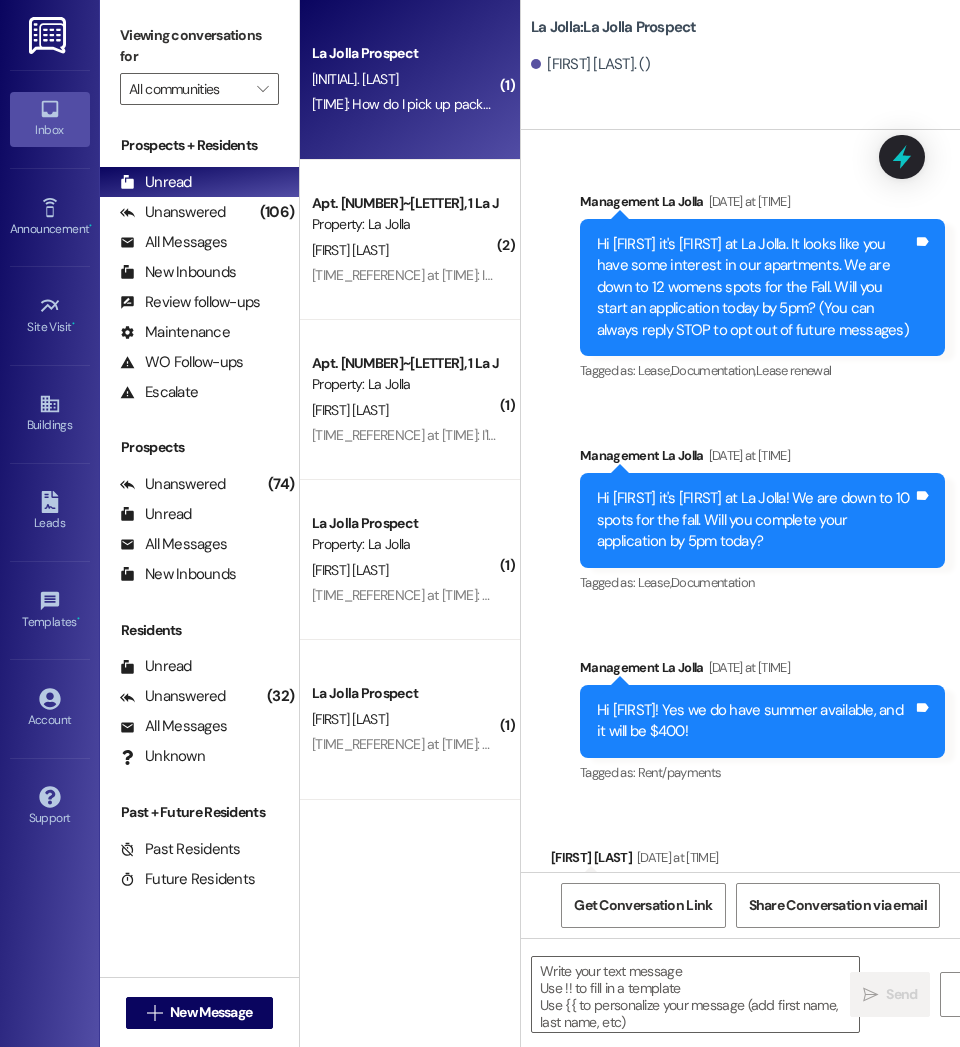 scroll, scrollTop: 0, scrollLeft: 0, axis: both 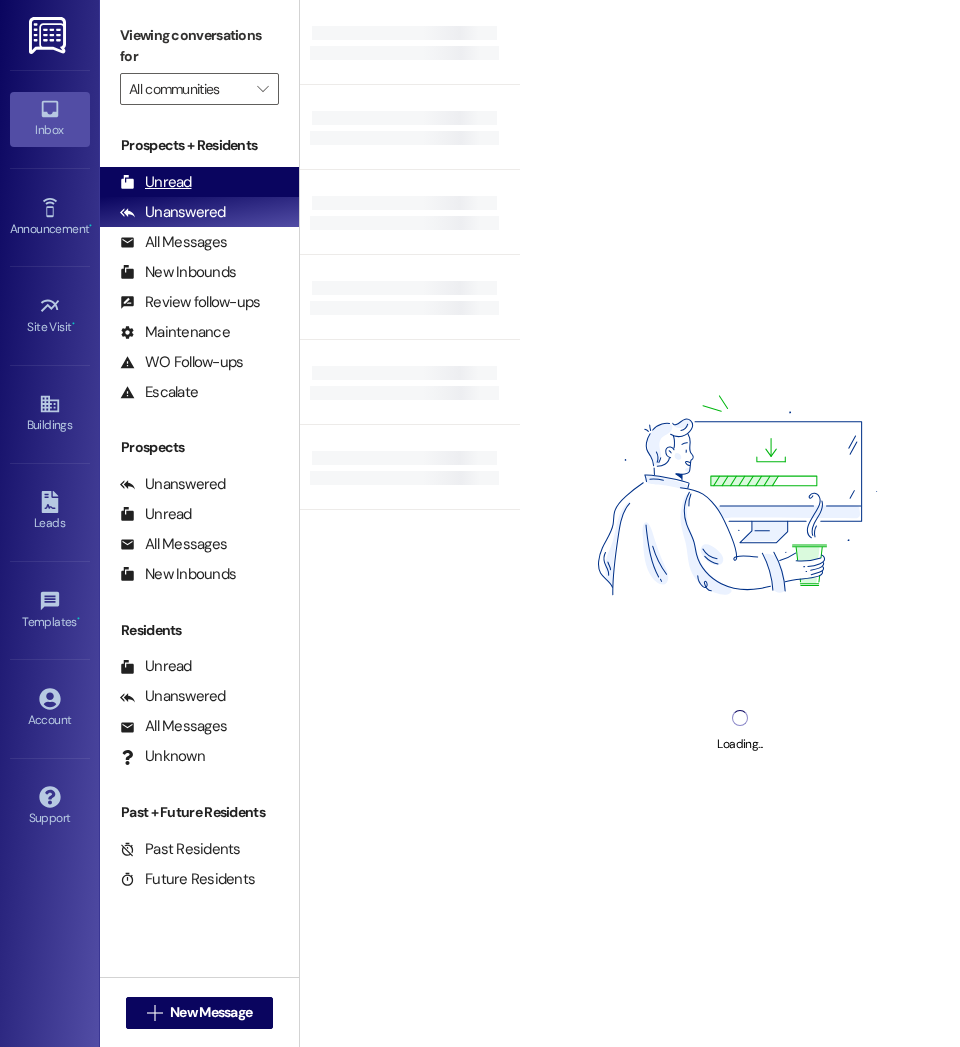 click on "Unread" at bounding box center (156, 182) 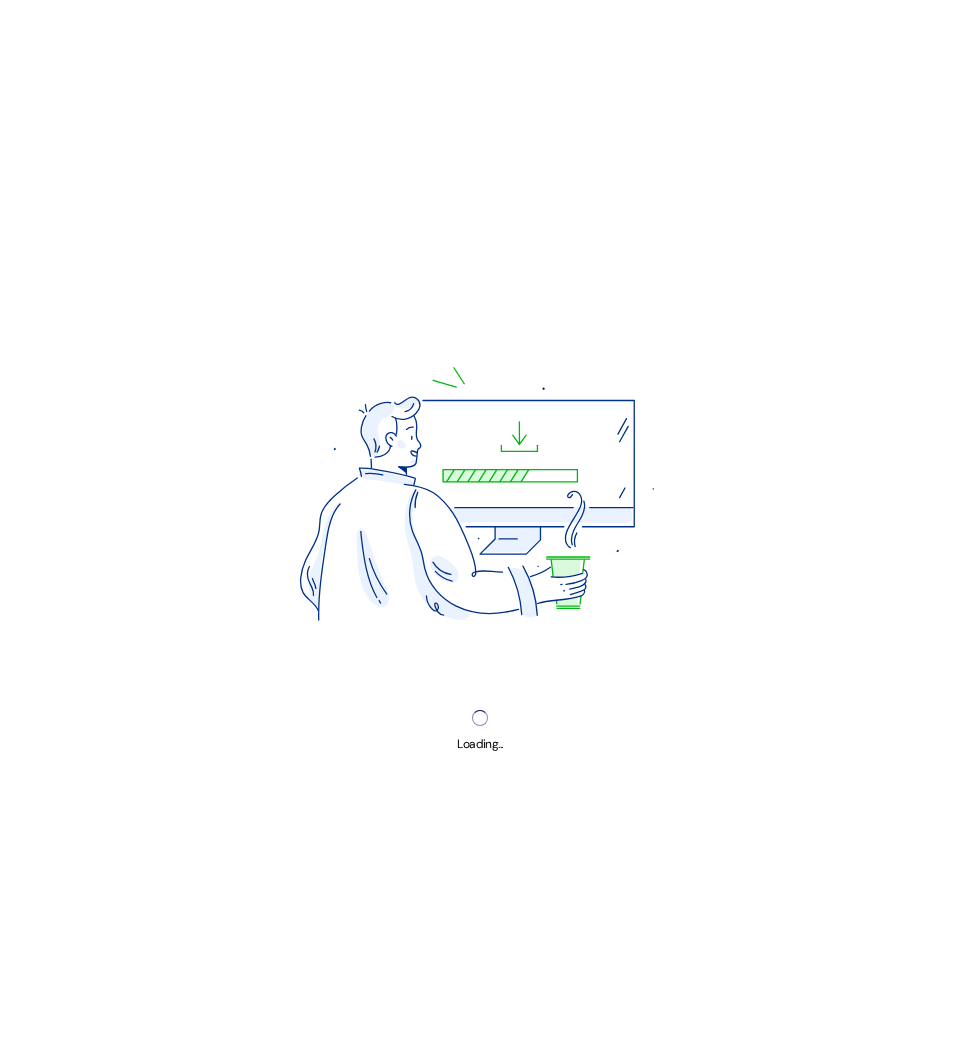 scroll, scrollTop: 0, scrollLeft: 0, axis: both 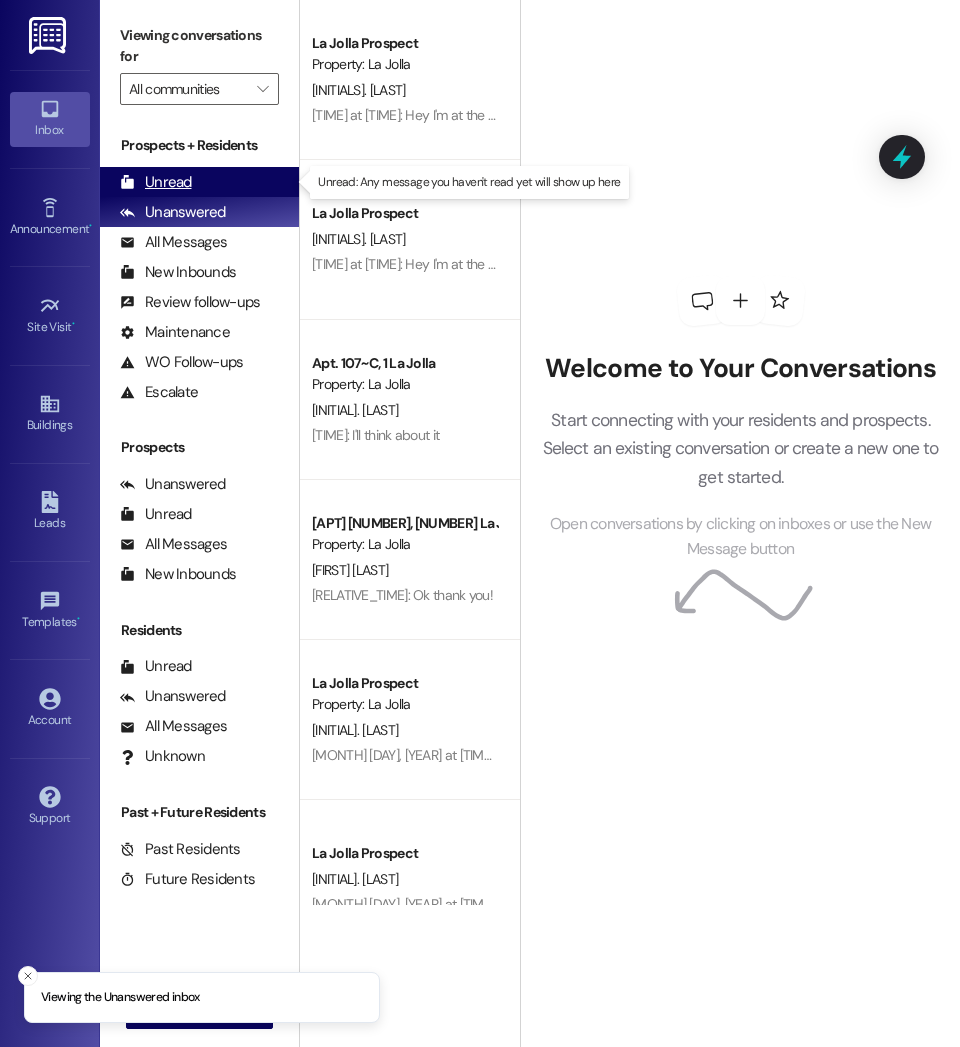 click on "Unread (0)" at bounding box center (199, 182) 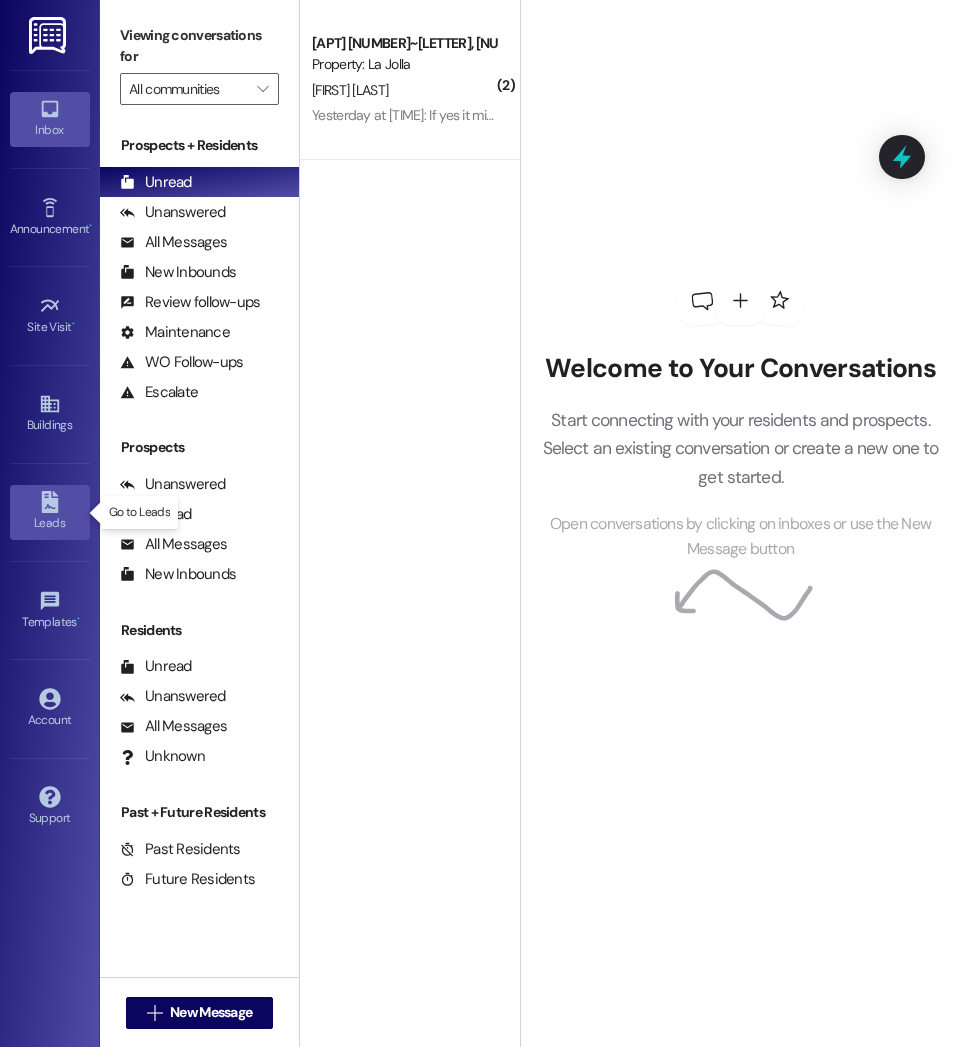 click on "Leads" at bounding box center (50, 523) 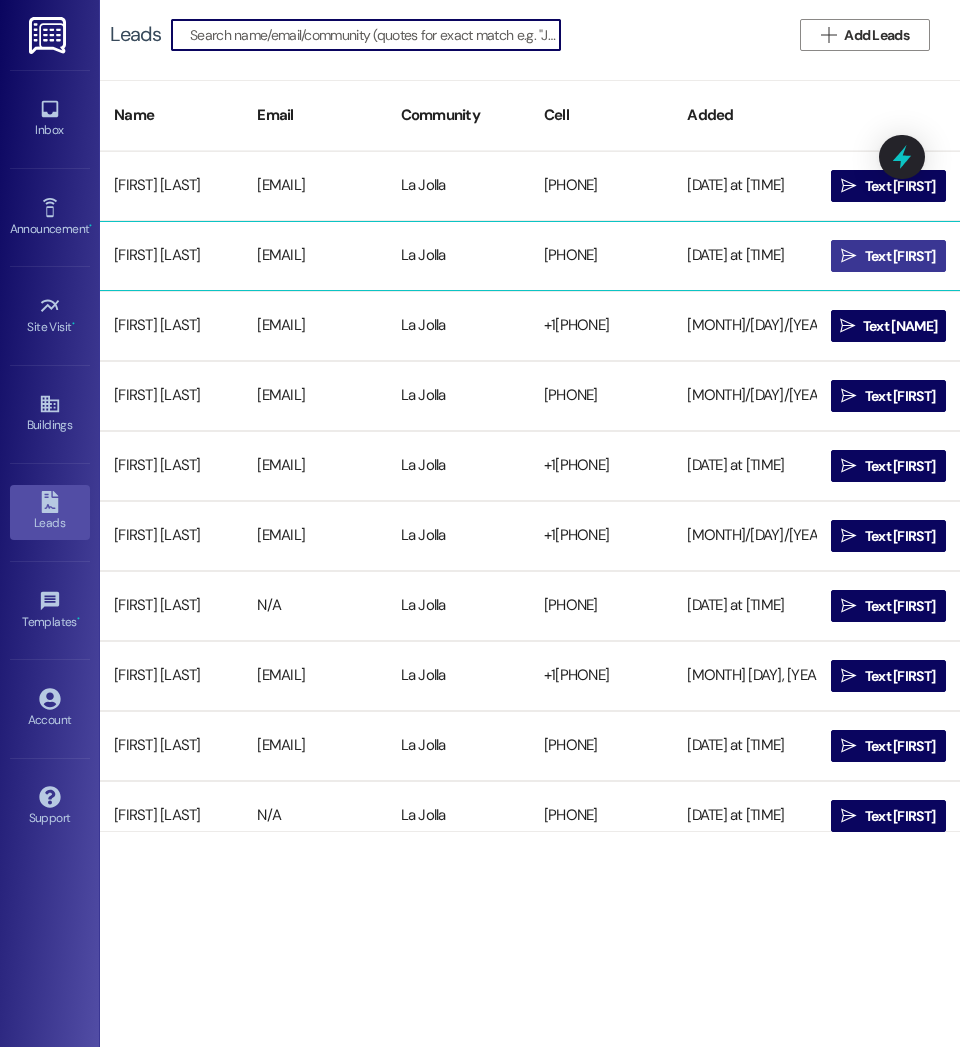 click on "Text [FIRST]" at bounding box center (900, 256) 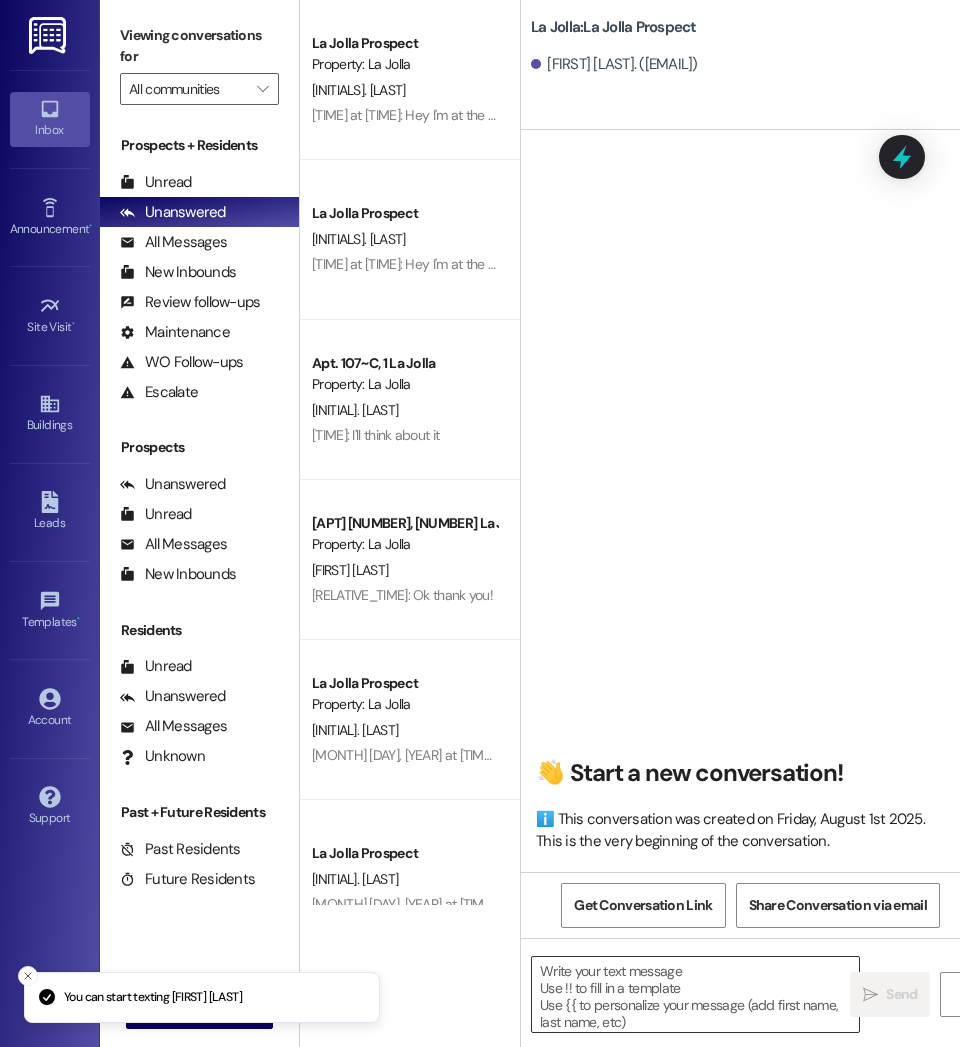 click at bounding box center [695, 994] 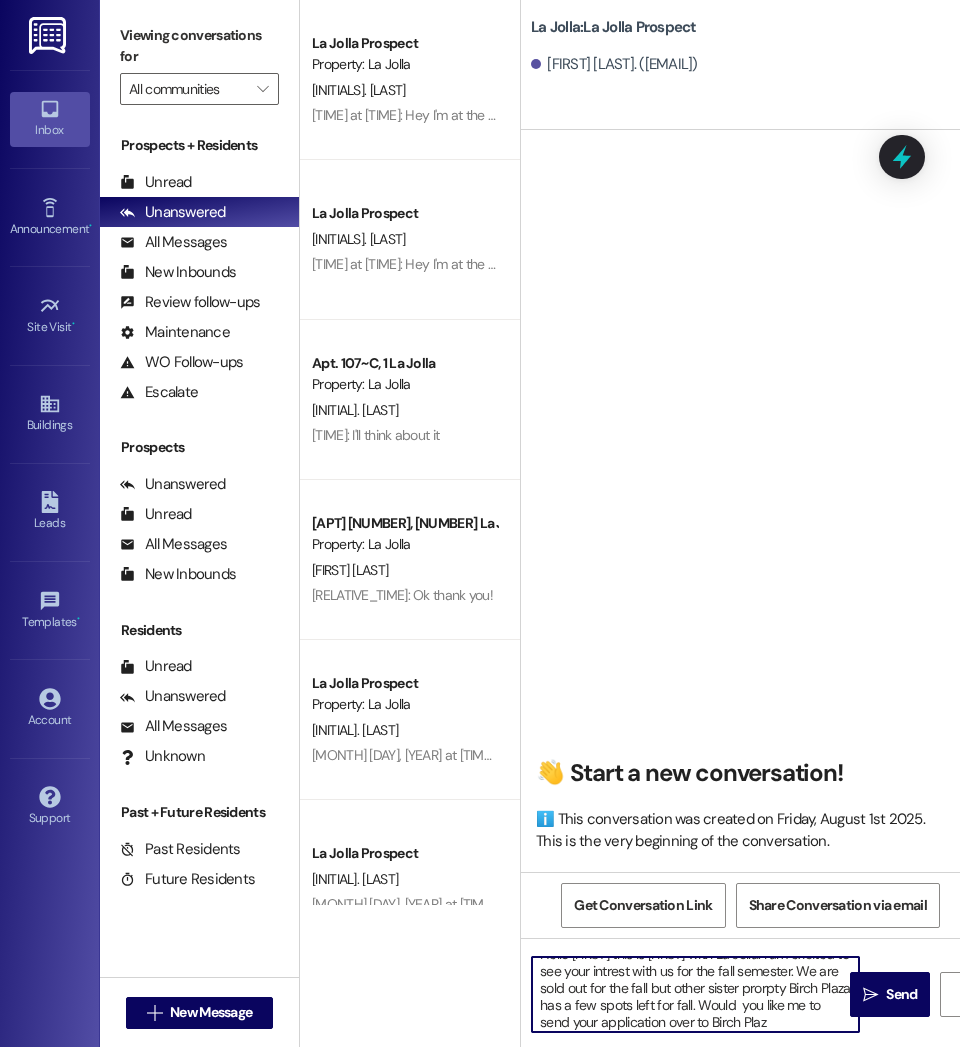 scroll, scrollTop: 34, scrollLeft: 0, axis: vertical 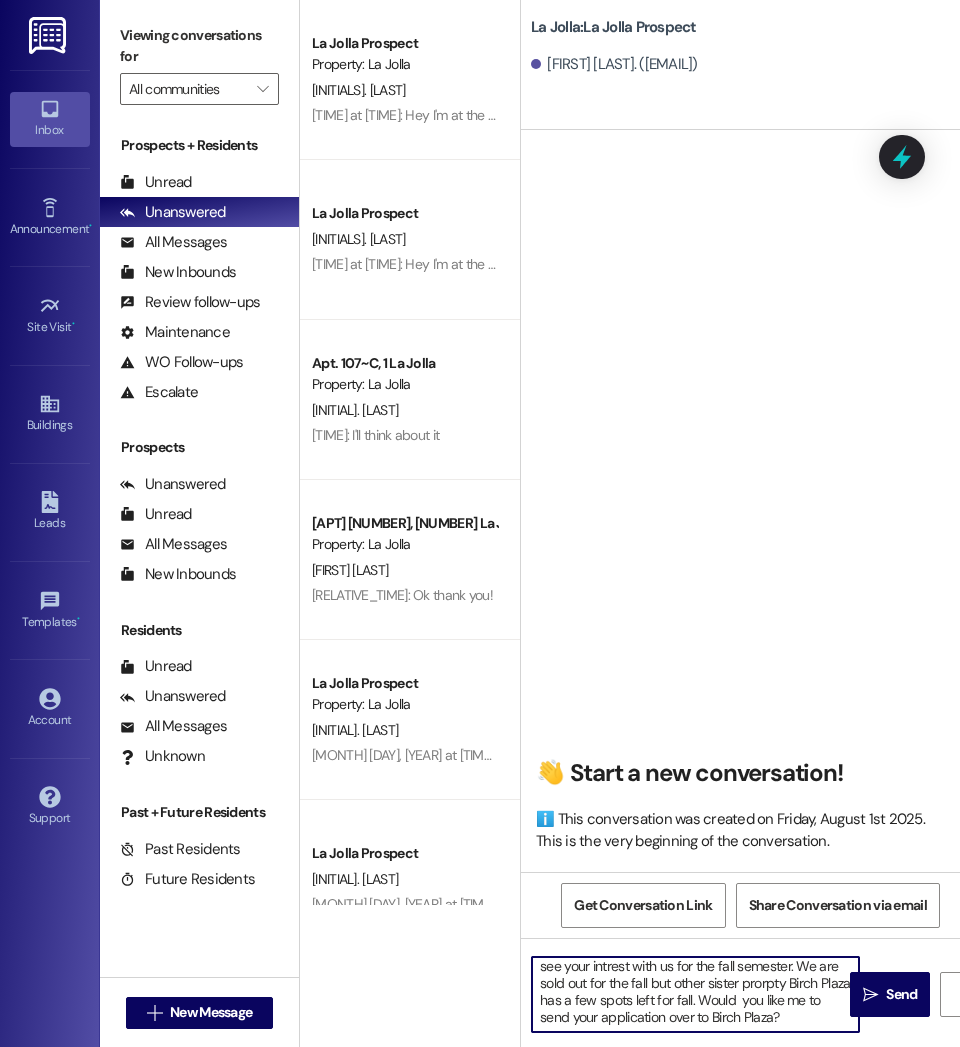 drag, startPoint x: 560, startPoint y: 978, endPoint x: 591, endPoint y: 1027, distance: 57.982758 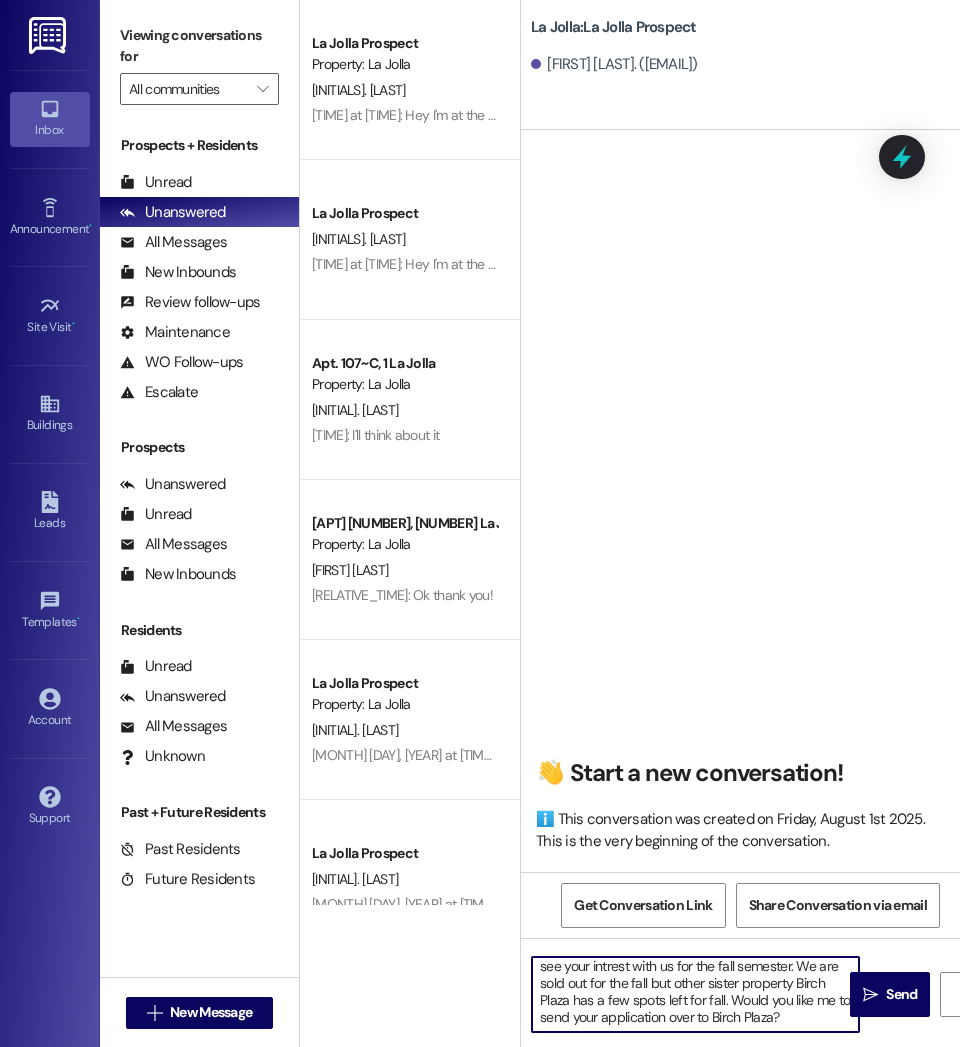 click on "Hello [FIRST] this is [FIRST] with La Jolla. I am excited to see your intrest with us for the fall semester. We are sold out for the fall but other sister property Birch Plaza has a few spots left for fall. Would you like me to send your application over to Birch Plaza?" at bounding box center (695, 994) 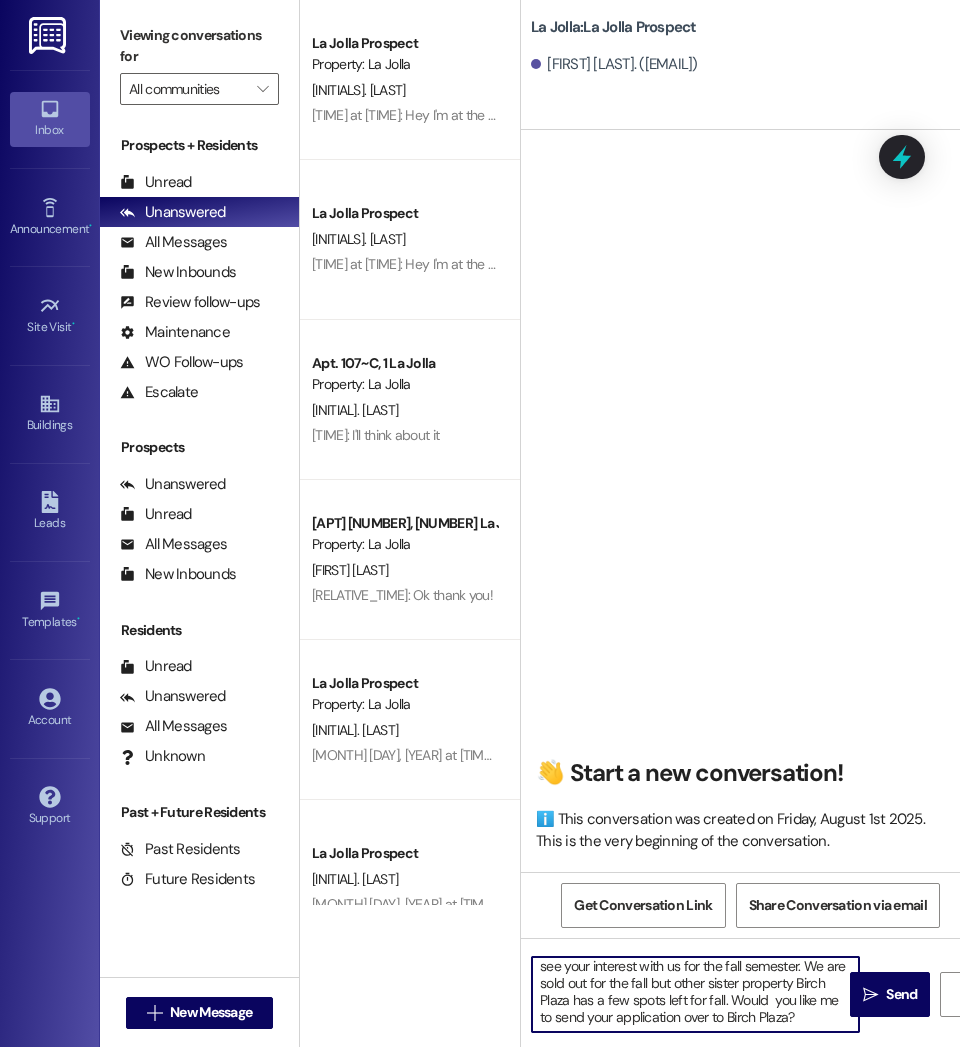 scroll, scrollTop: 39, scrollLeft: 0, axis: vertical 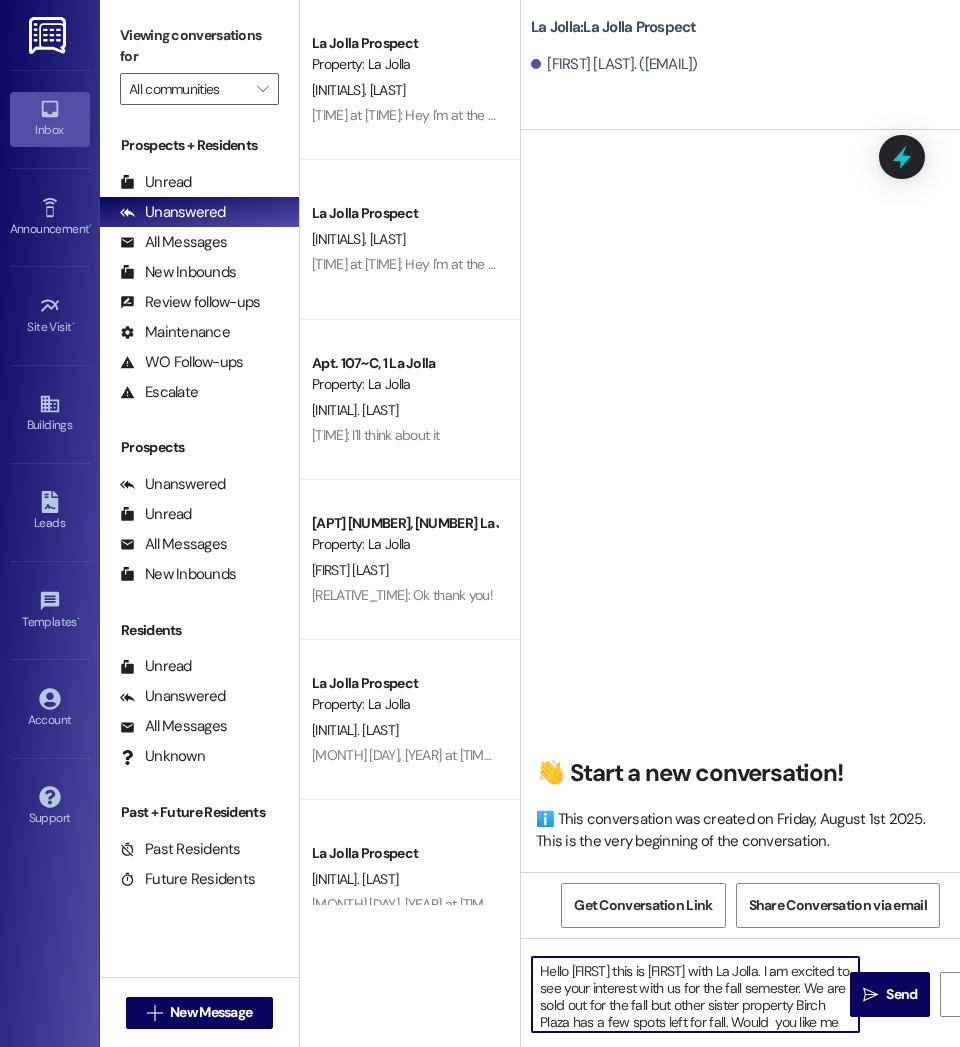 drag, startPoint x: 617, startPoint y: 1021, endPoint x: 496, endPoint y: 947, distance: 141.83441 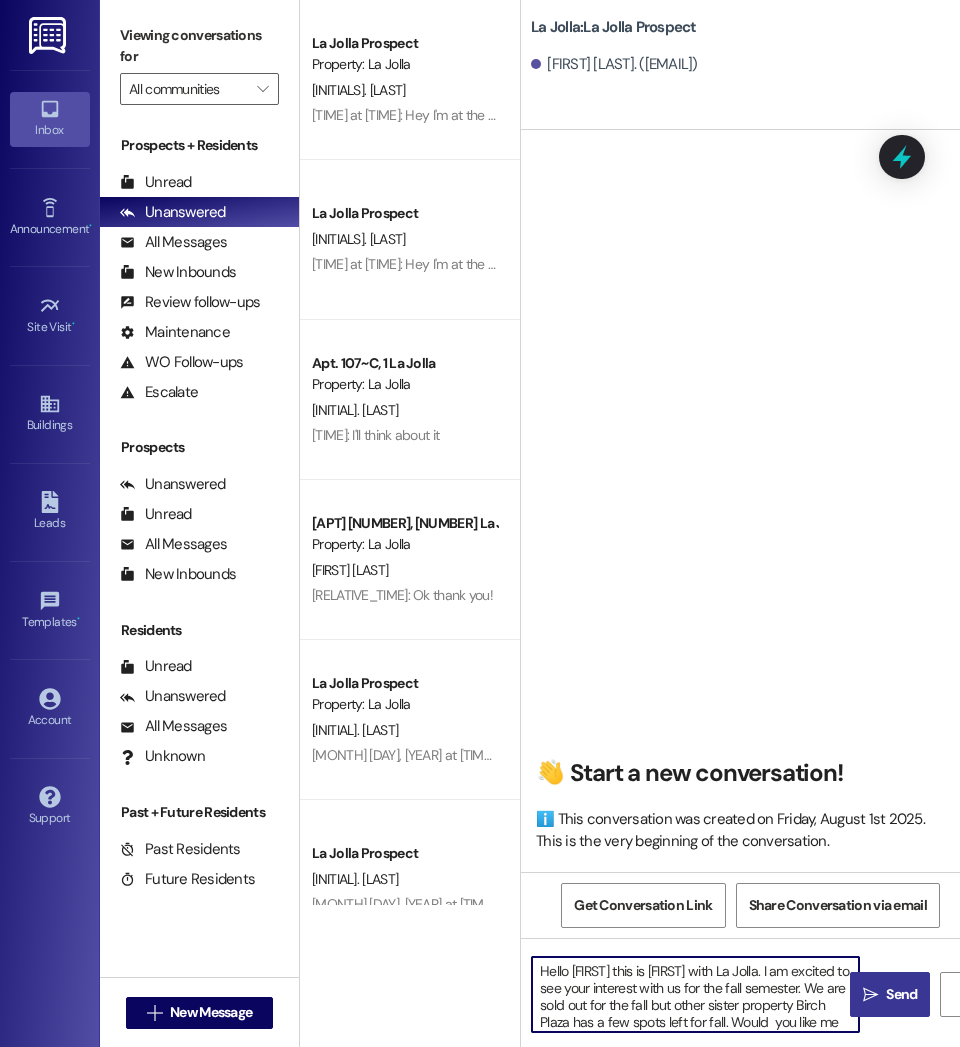 type on "Hello [FIRST] this is [FIRST] with La Jolla. I am excited to see your interest with us for the fall semester. We are sold out for the fall but other sister property Birch Plaza has a few spots left for fall. Would  you like me to send your application over to Birch Plaza?" 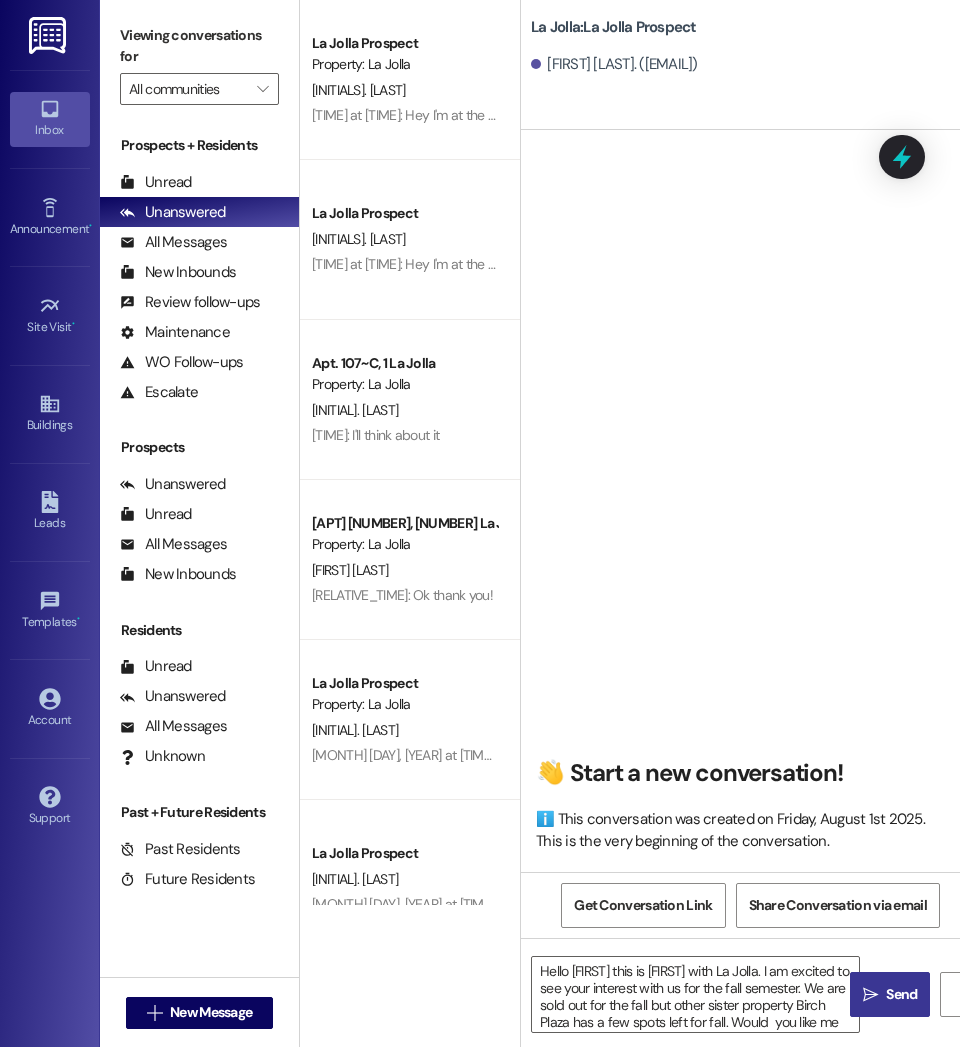 click on "" at bounding box center [870, 995] 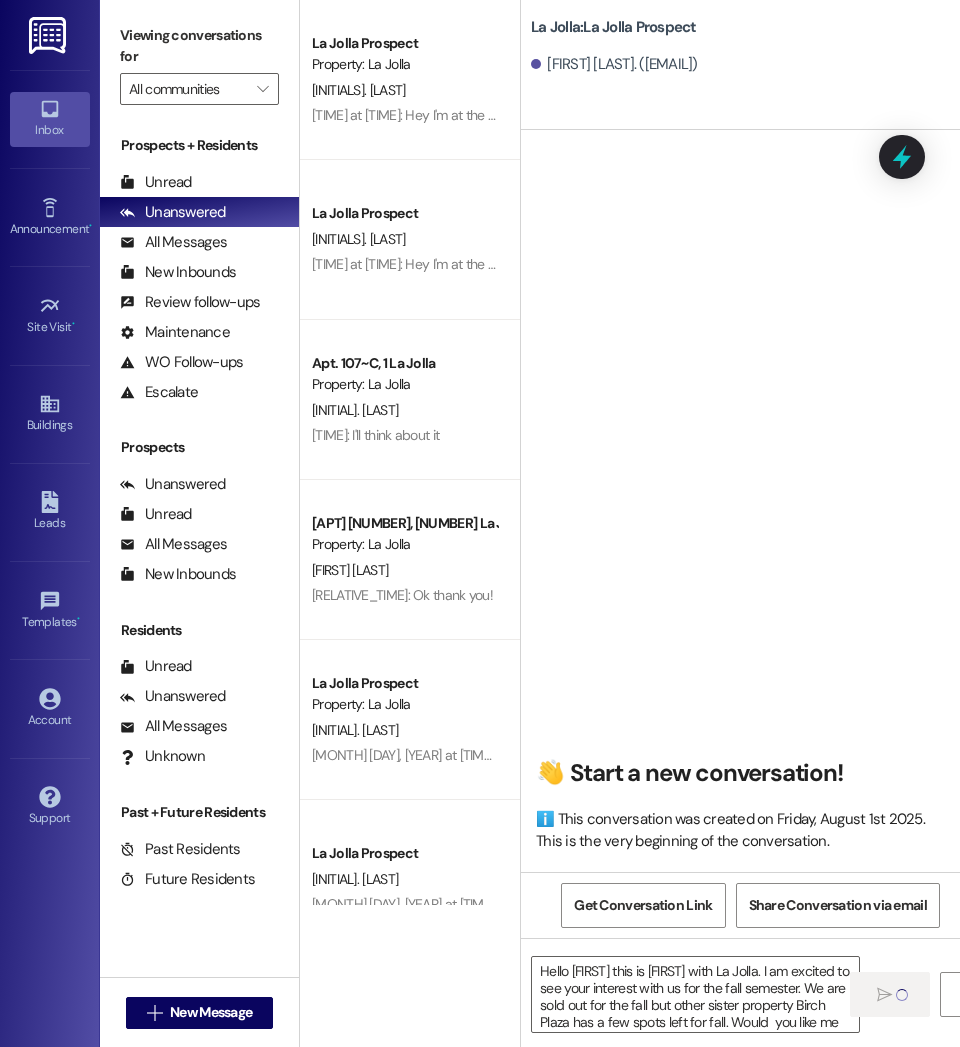type 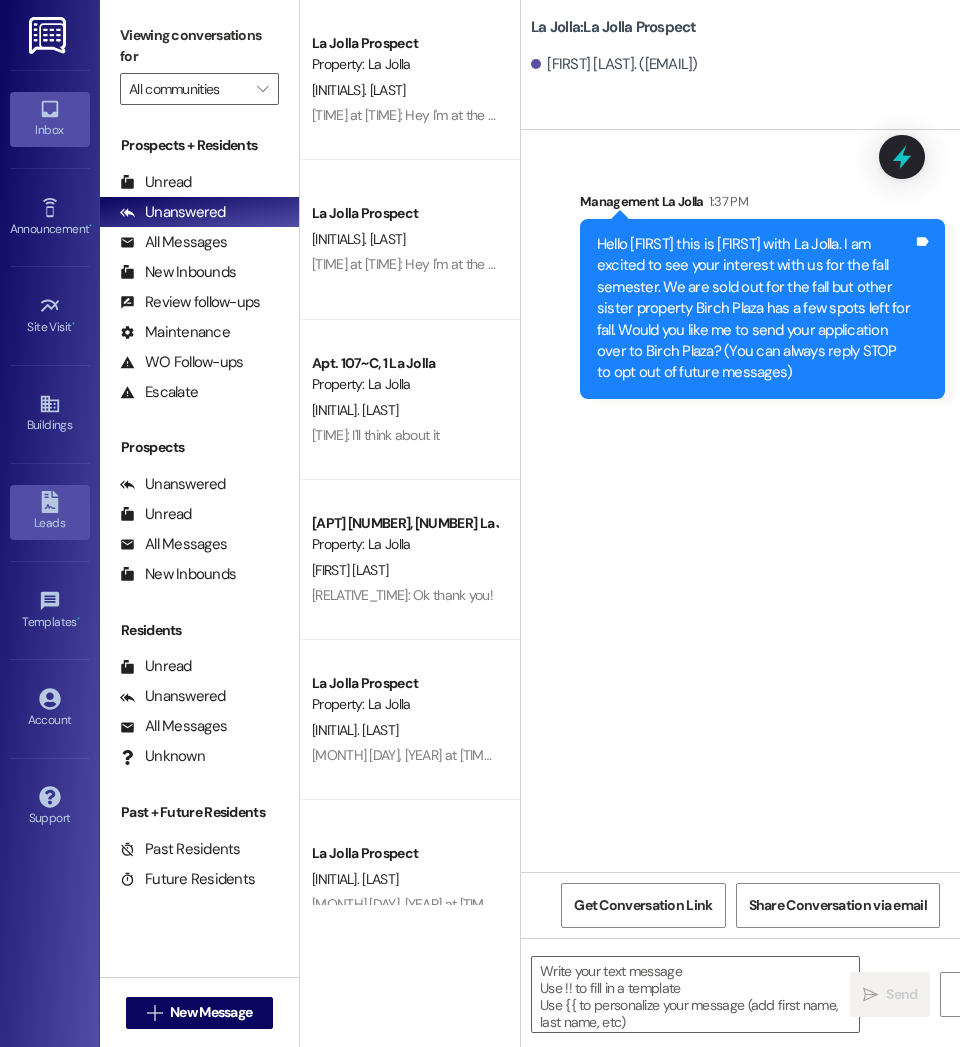 click on "Leads" at bounding box center [50, 523] 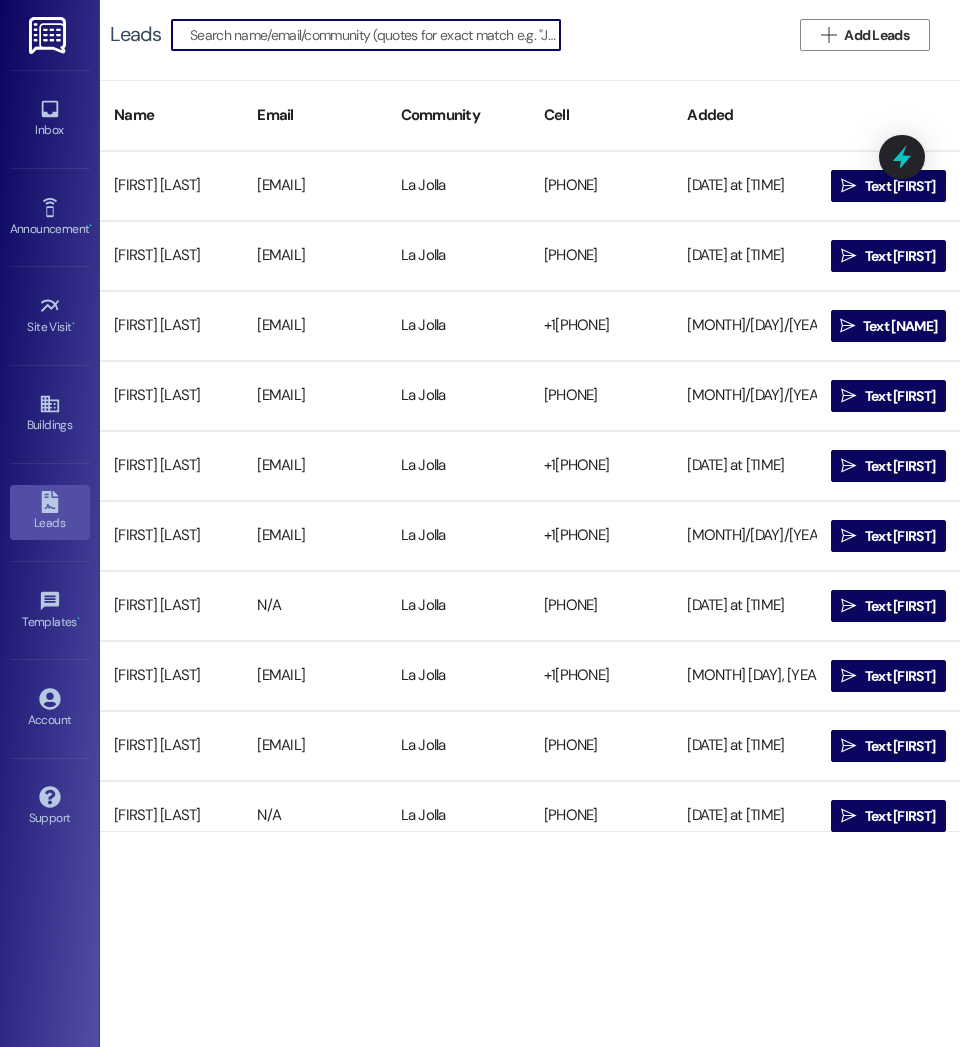 click at bounding box center [375, 35] 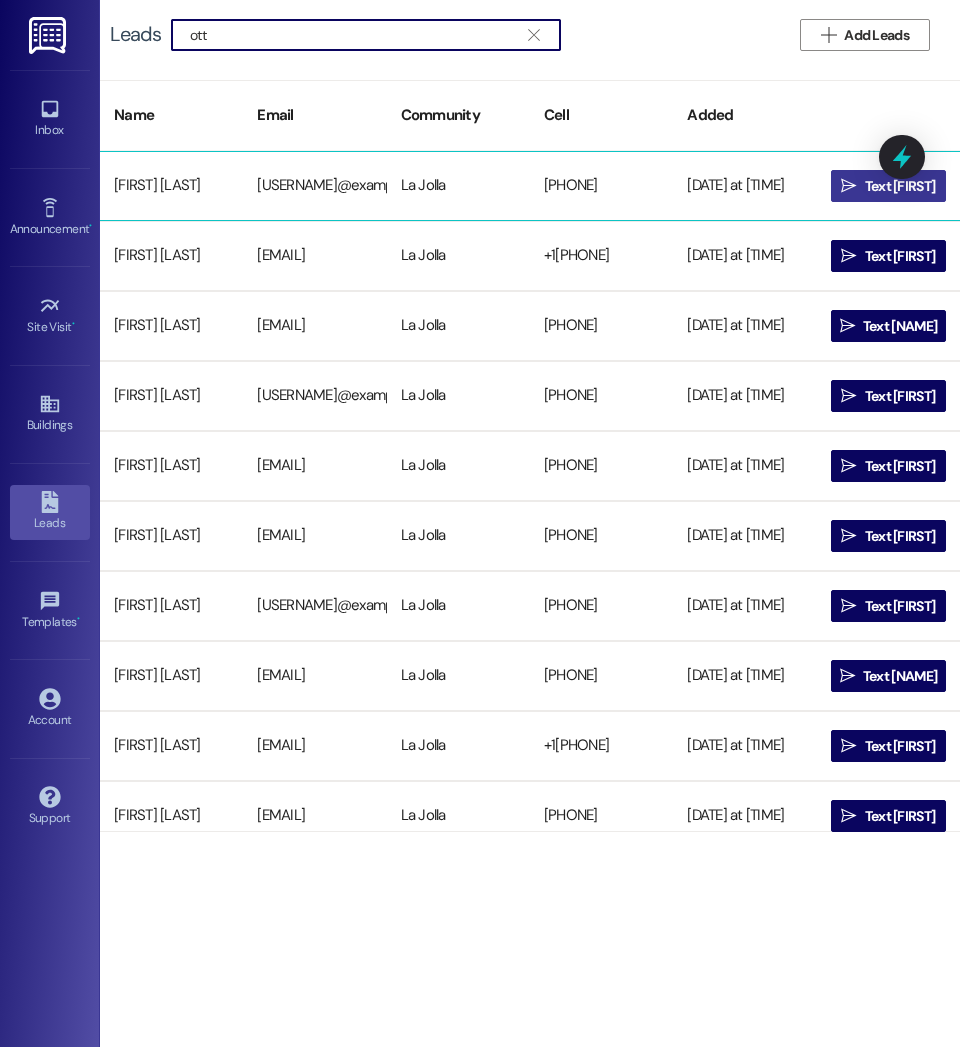 type on "ott" 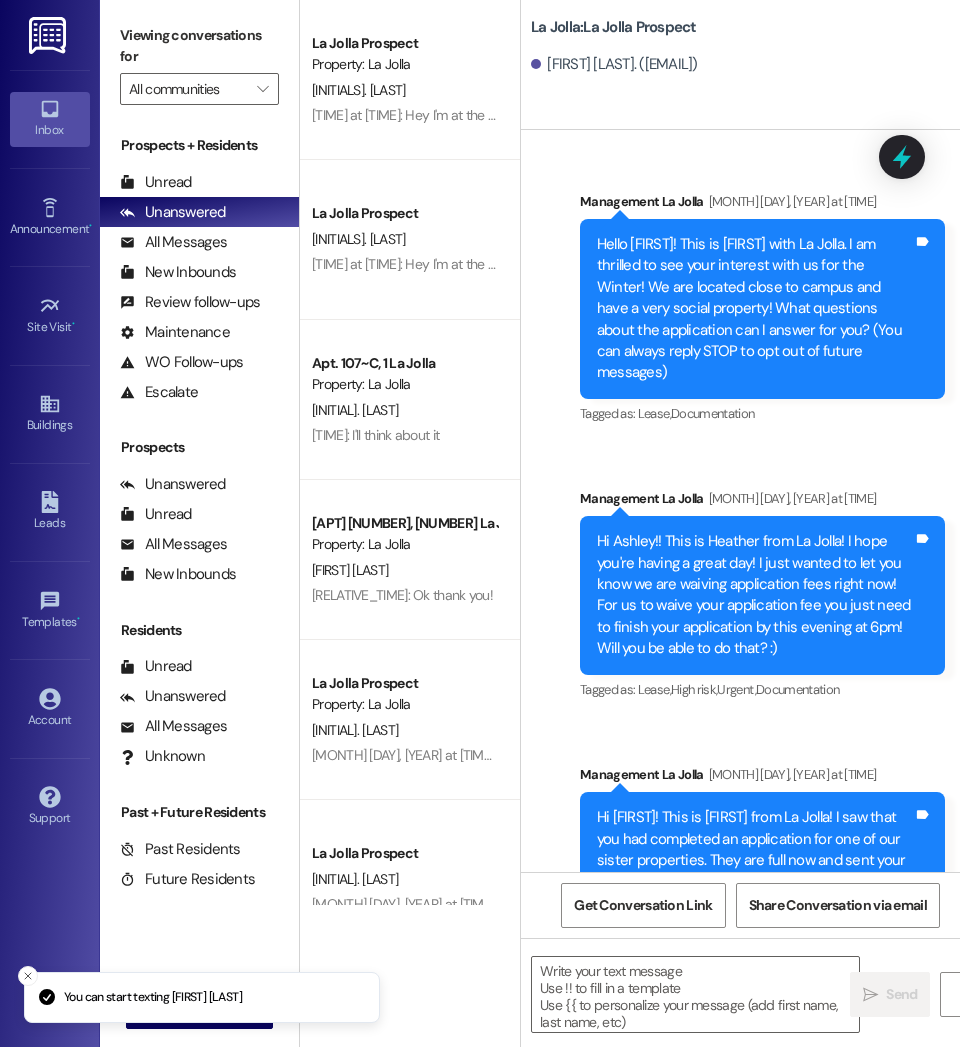 scroll, scrollTop: 1228, scrollLeft: 0, axis: vertical 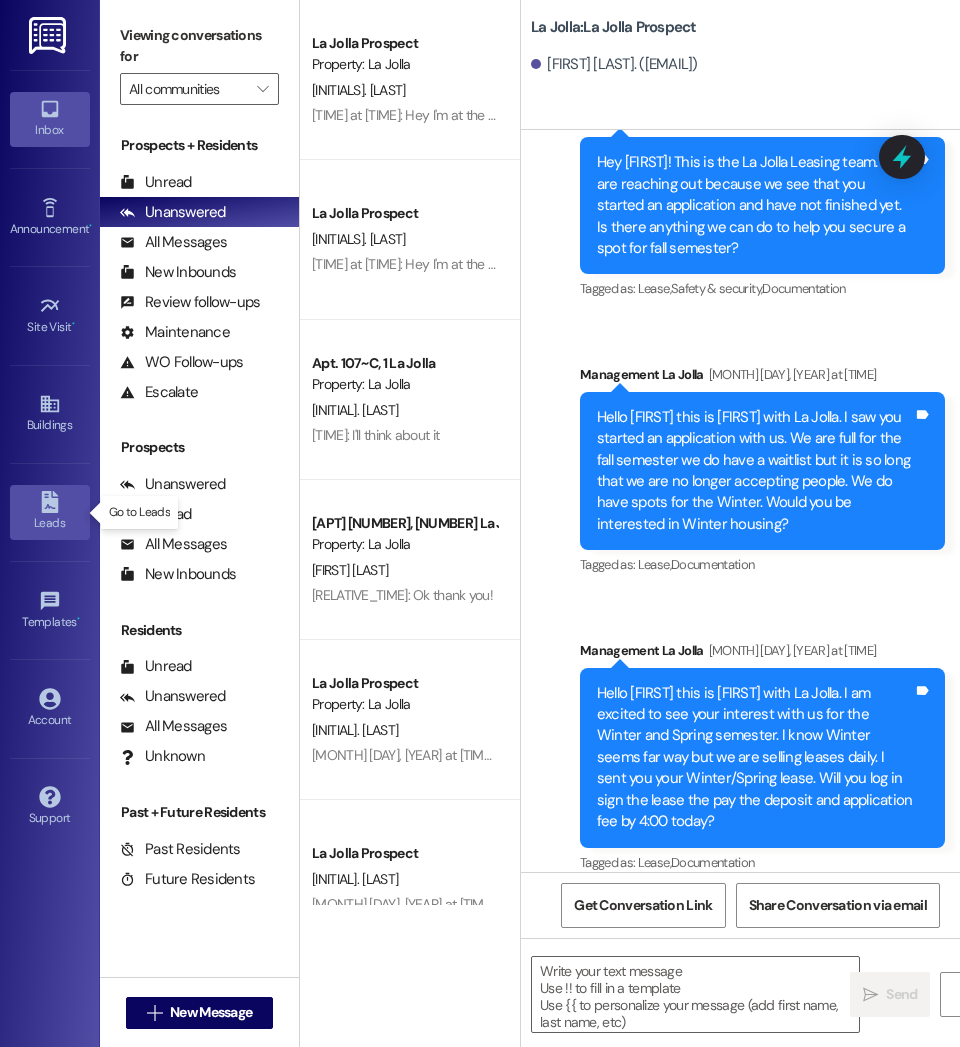 click 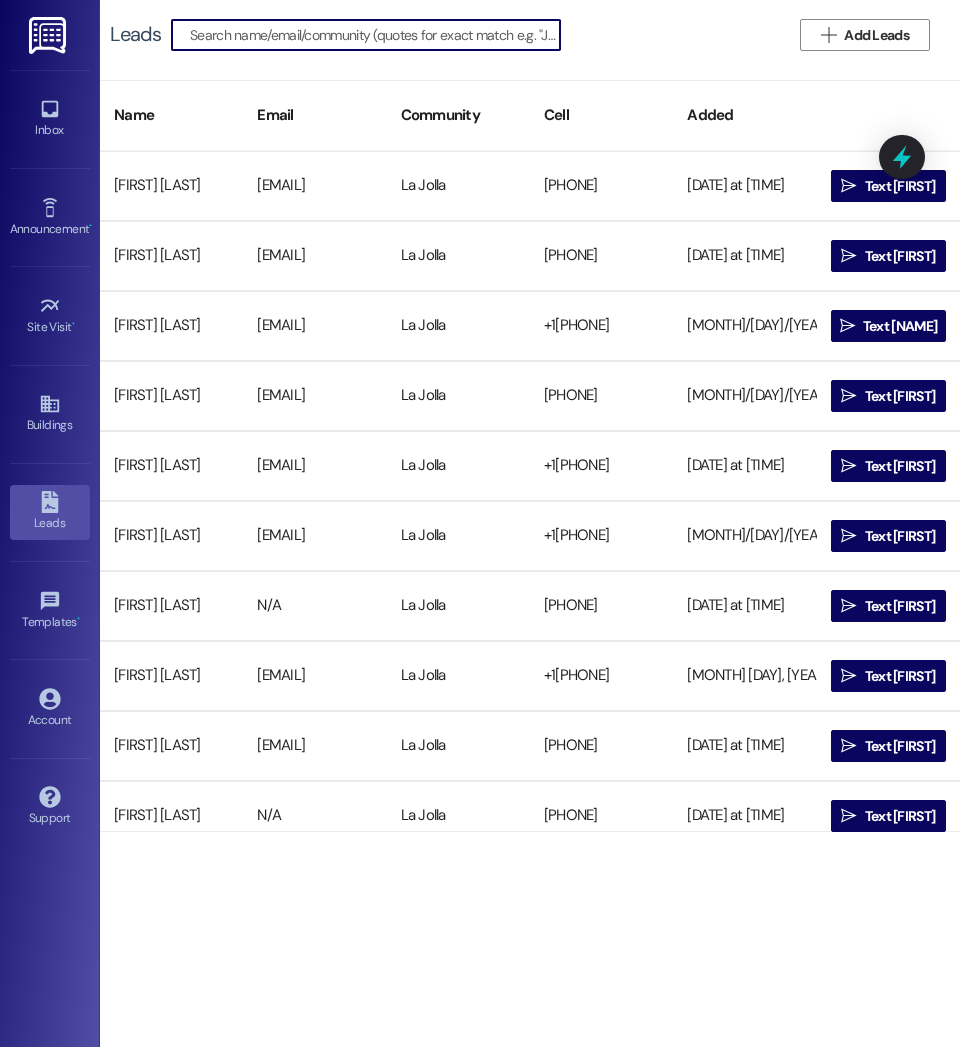 click at bounding box center [375, 35] 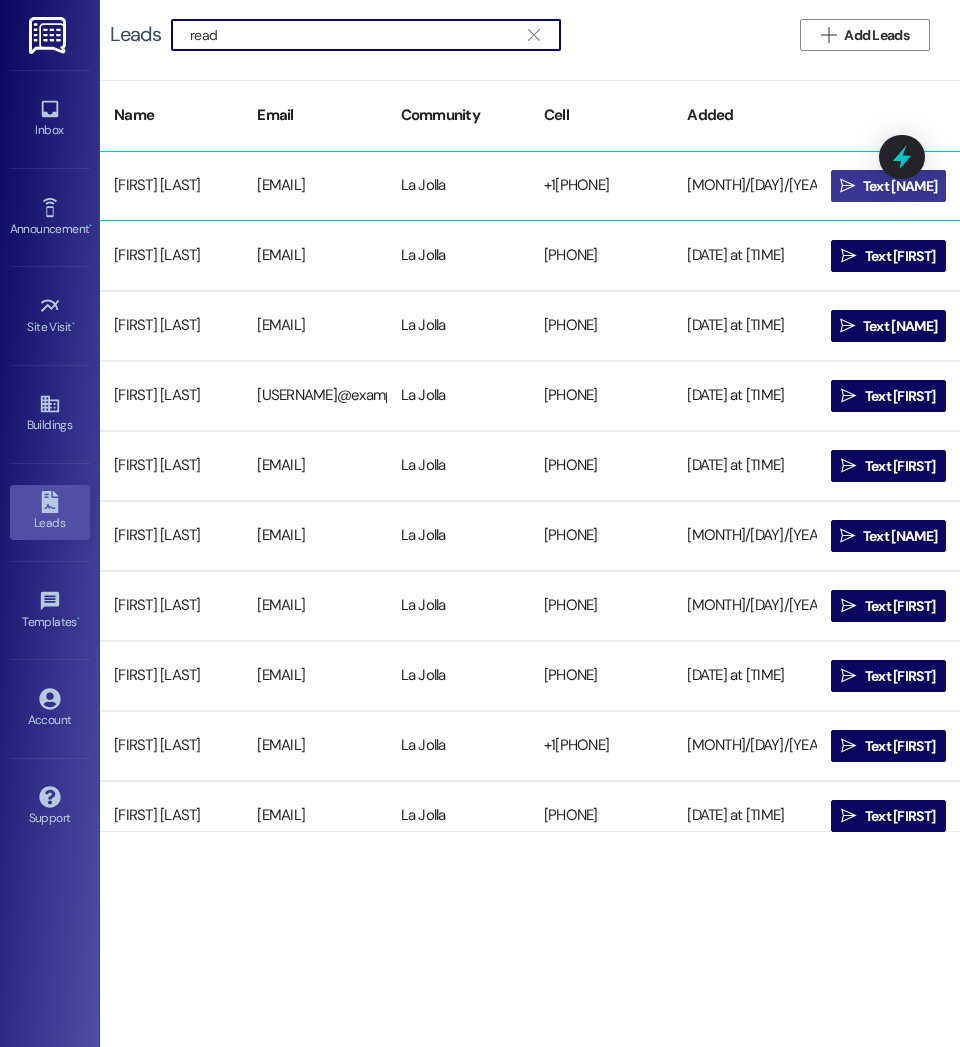 type on "read" 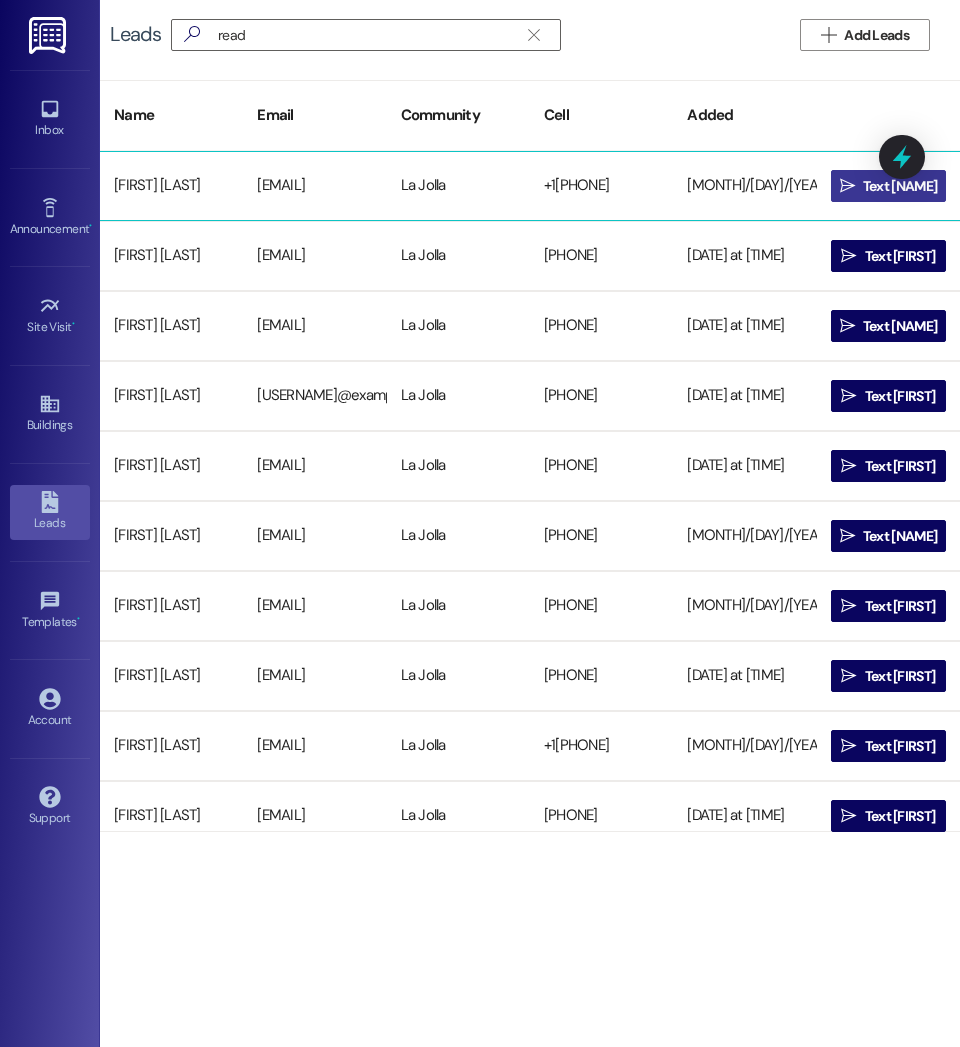 click on "Text [NAME]" at bounding box center (900, 186) 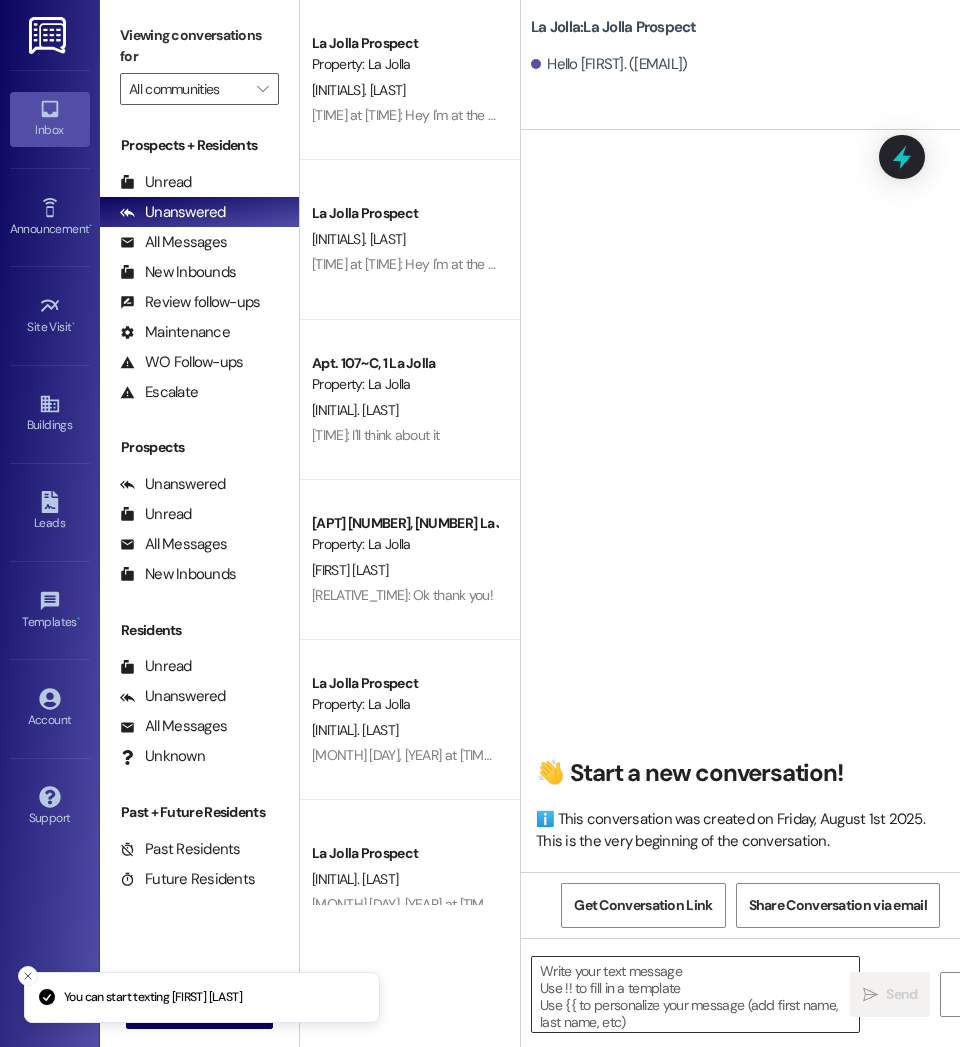 click at bounding box center (695, 994) 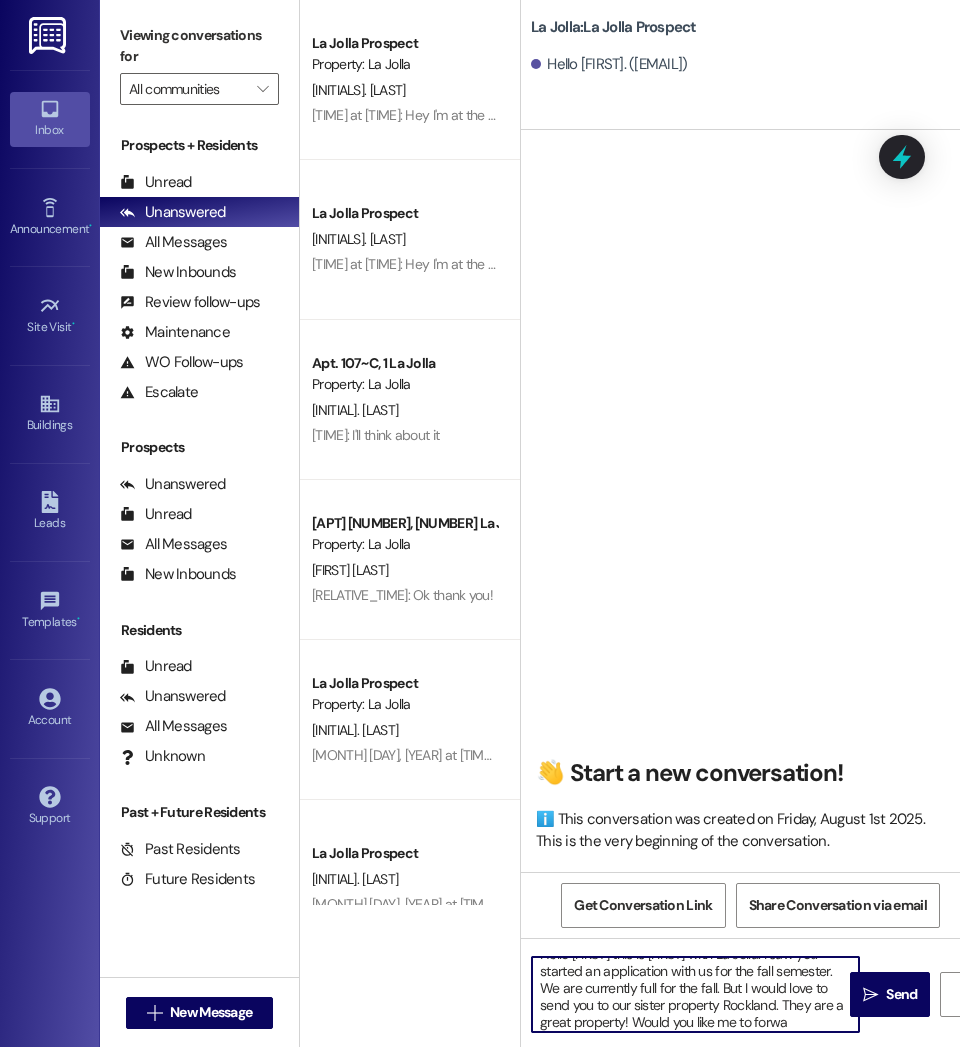 scroll, scrollTop: 34, scrollLeft: 0, axis: vertical 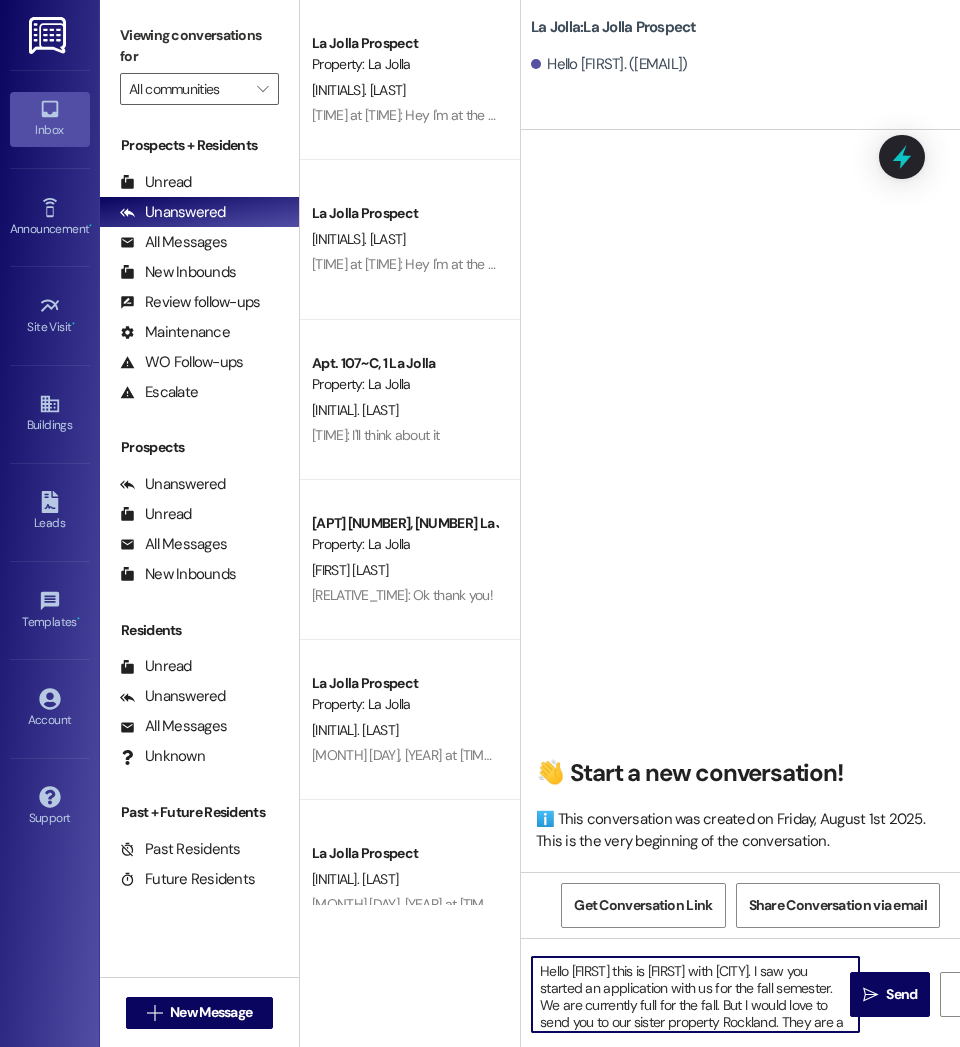 drag, startPoint x: 727, startPoint y: 1028, endPoint x: 498, endPoint y: 951, distance: 241.59885 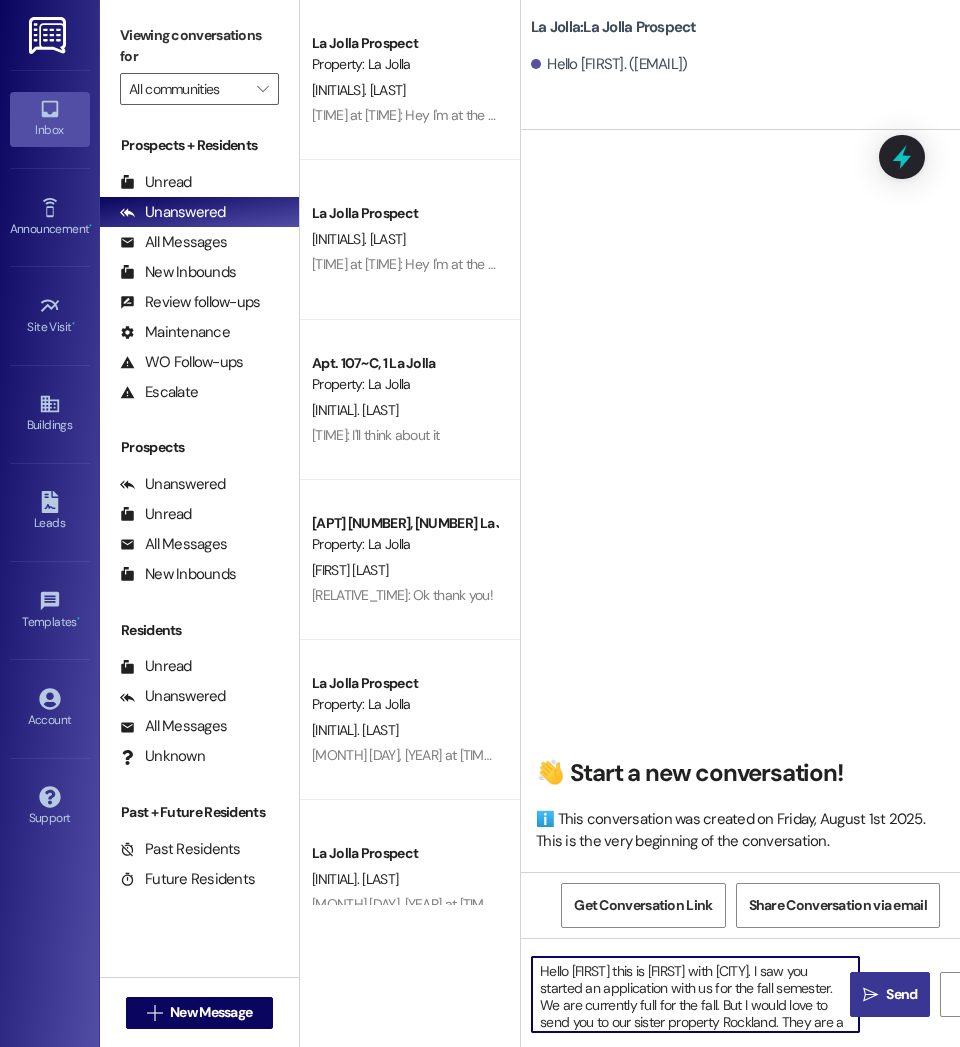 type on "Hello [FIRST] this is [FIRST] with [CITY]. I saw you started an application with us for the fall semester. We are currently full for the fall. But I would love to send you to our sister property Rockland. They are a great property! Would you like me to forward your application over?" 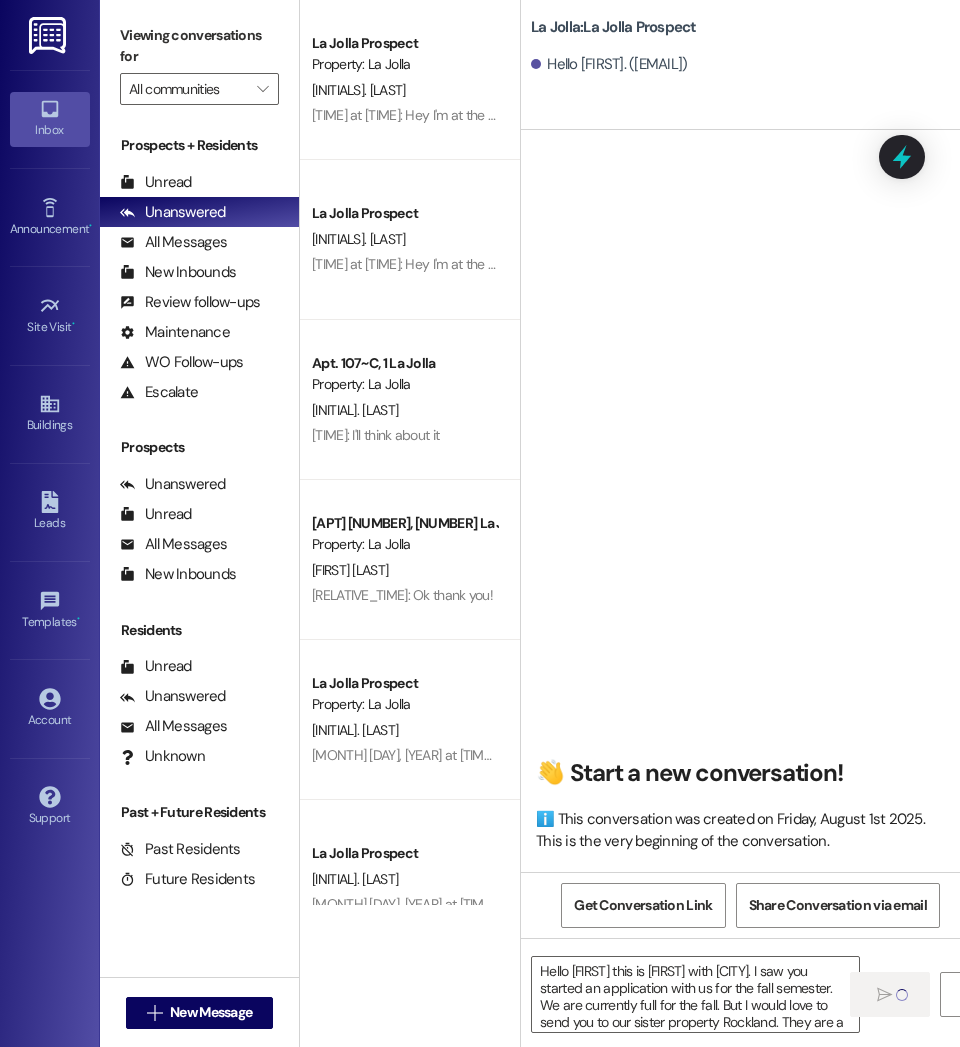 type 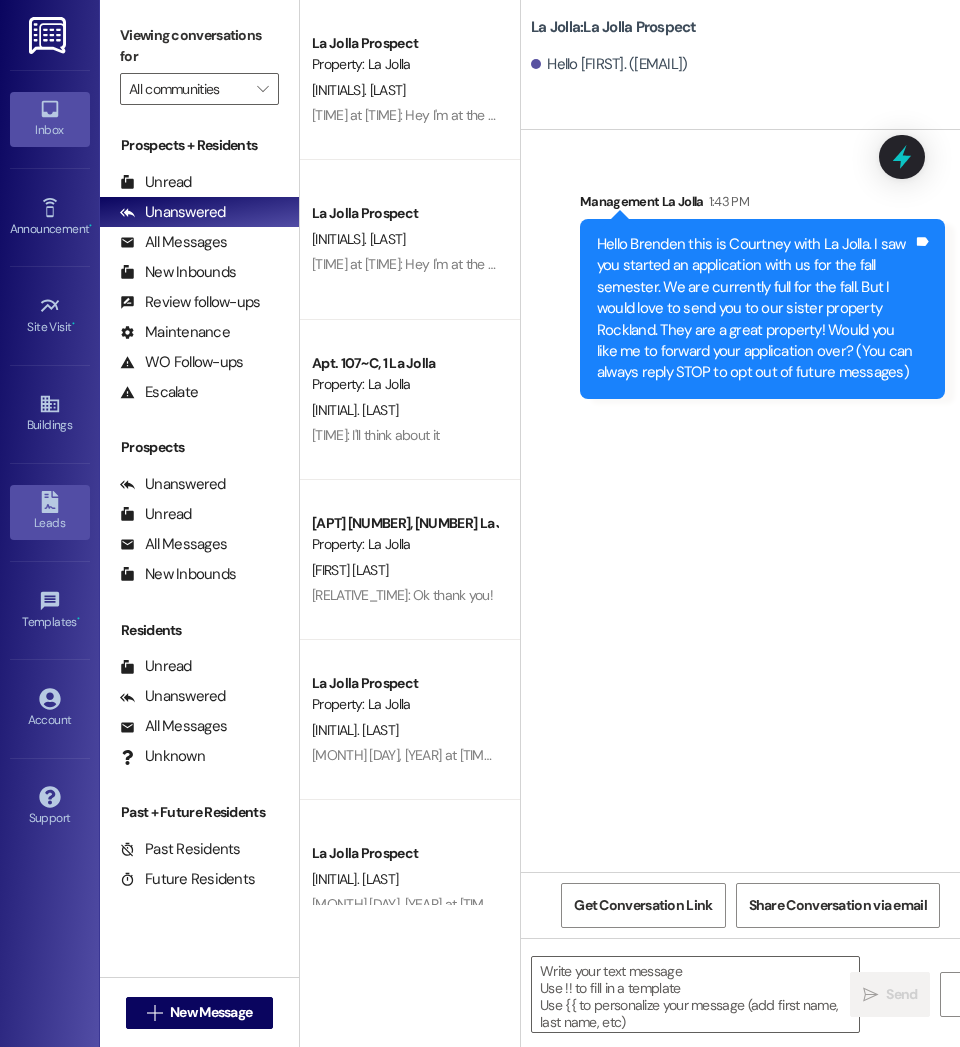 click on "Leads" at bounding box center (50, 523) 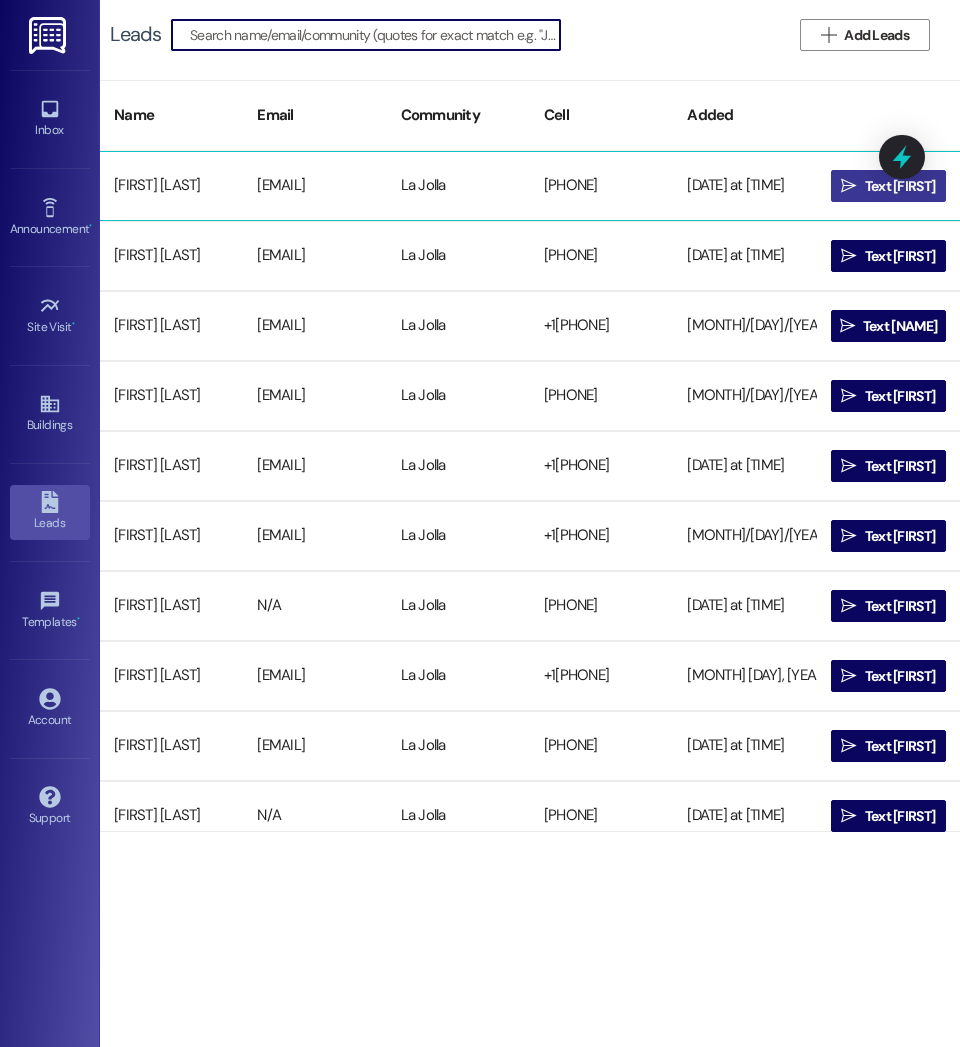 click on "Text [FIRST]" at bounding box center (900, 186) 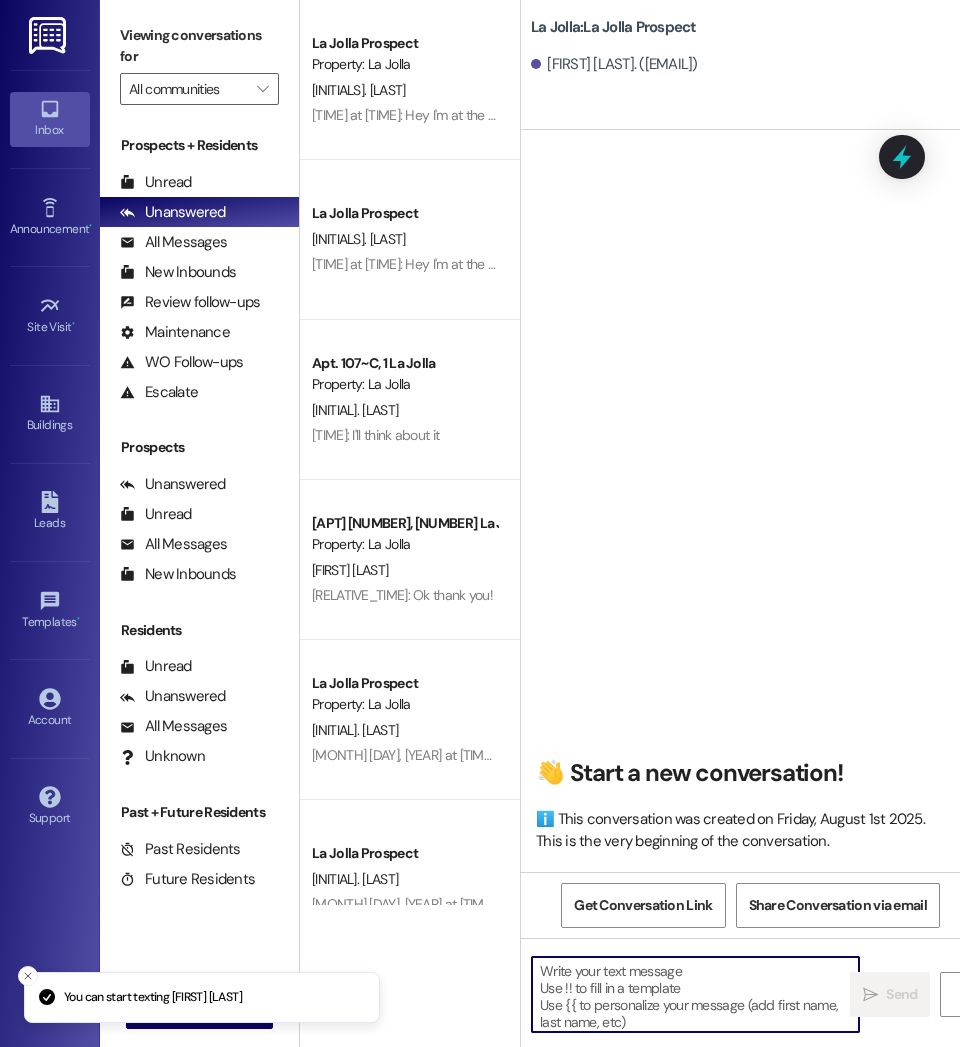 click at bounding box center (695, 994) 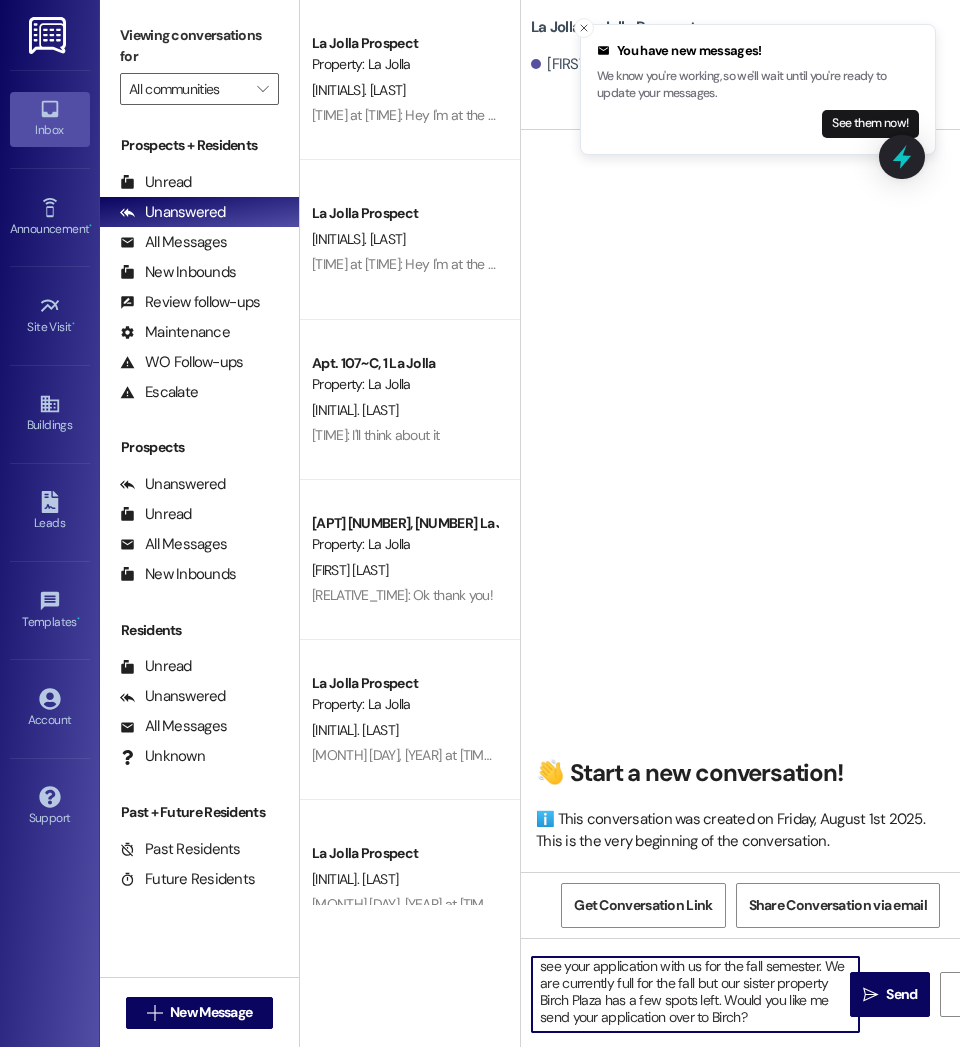 scroll, scrollTop: 39, scrollLeft: 0, axis: vertical 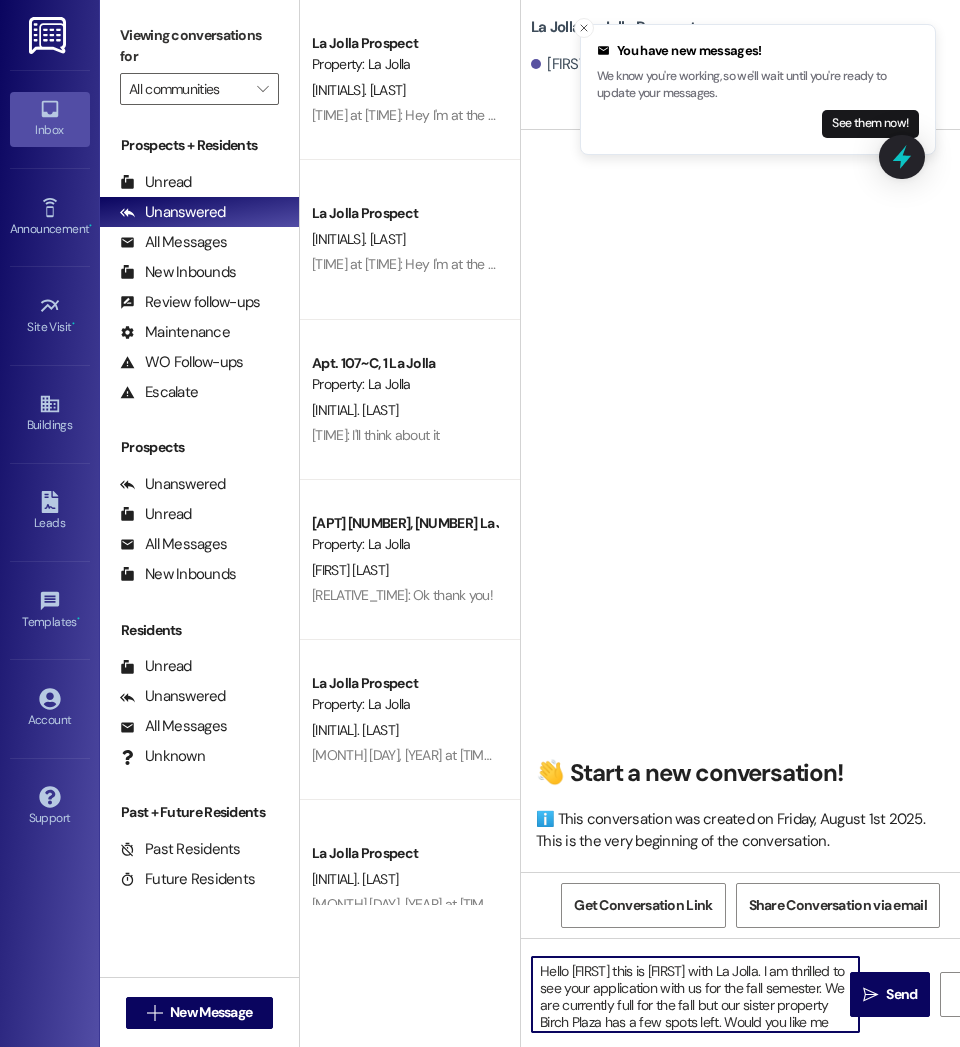 drag, startPoint x: 586, startPoint y: 1019, endPoint x: 512, endPoint y: 950, distance: 101.17806 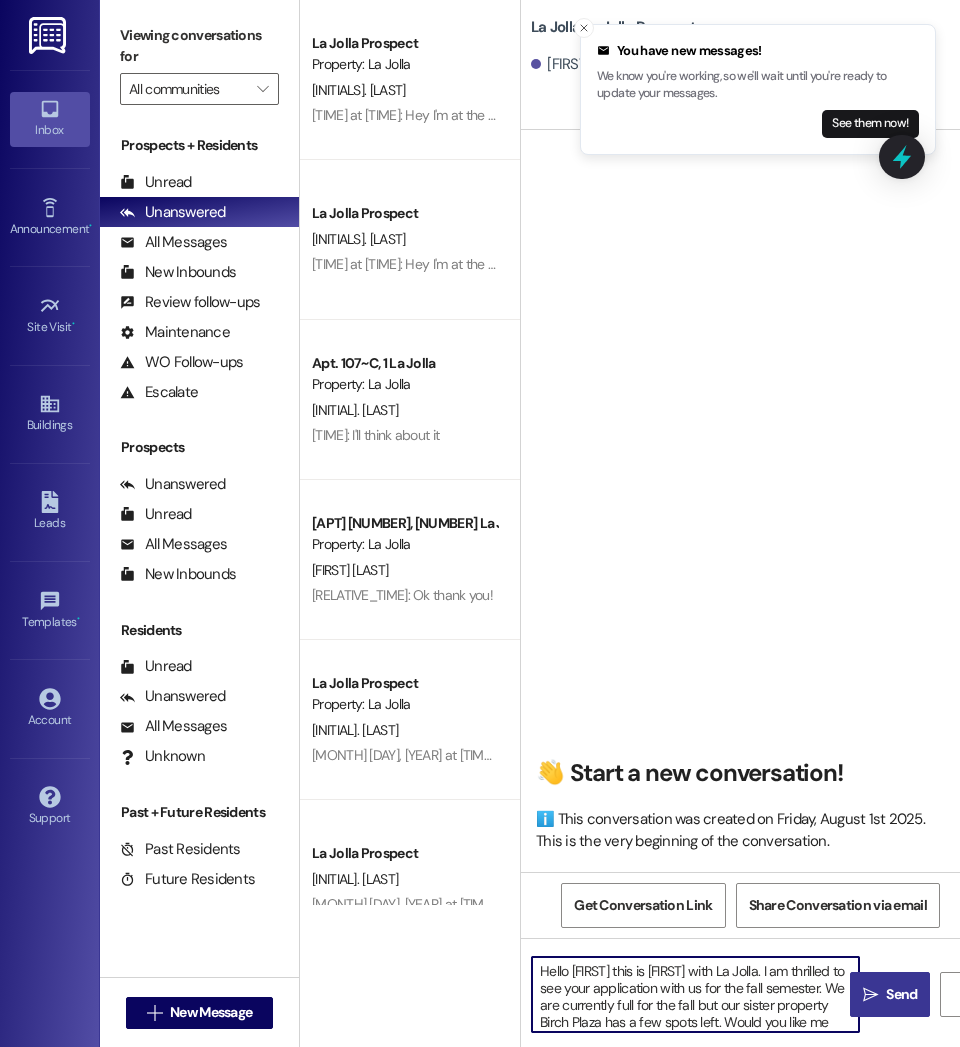 type on "Hello [FIRST] this is [FIRST] with La Jolla. I am thrilled to see your application with us for the fall semester. We are currently full for the fall but our sister property Birch Plaza has a few spots left. Would you like me send your application over to Birch?" 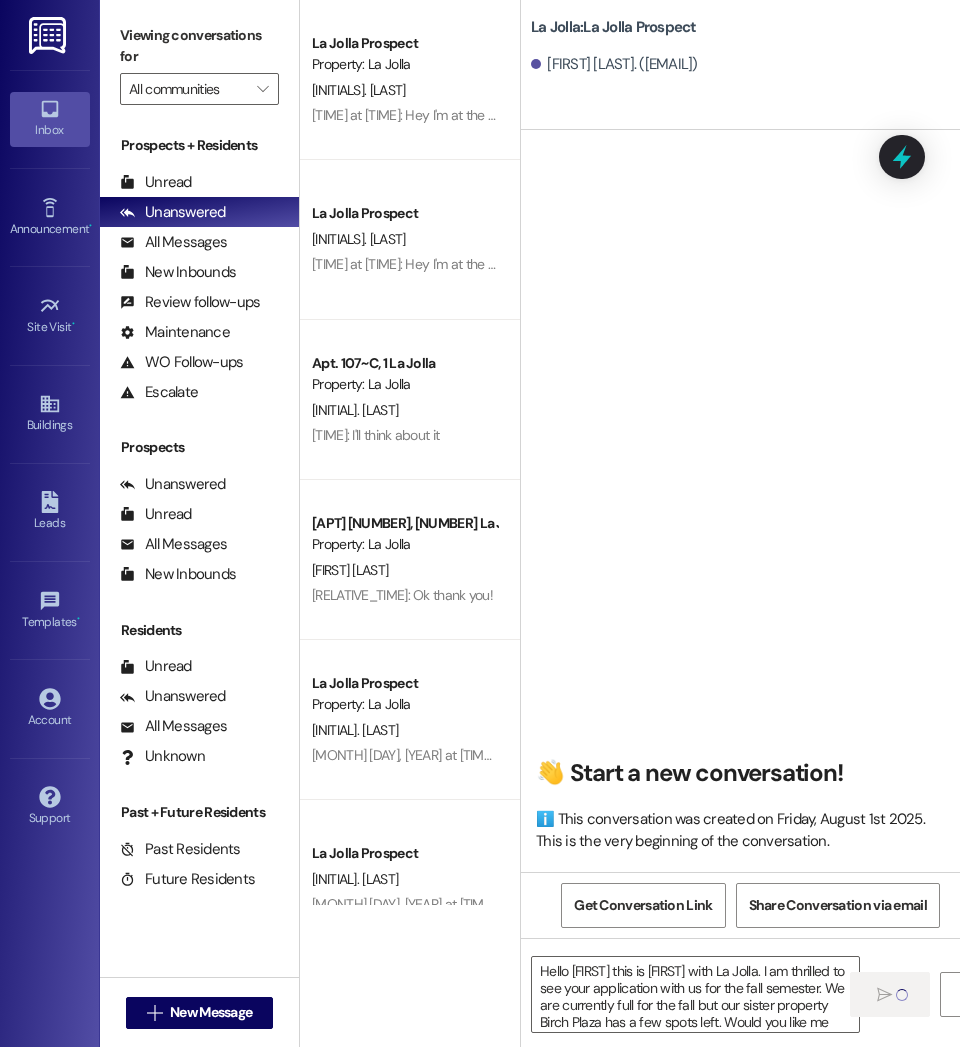 type 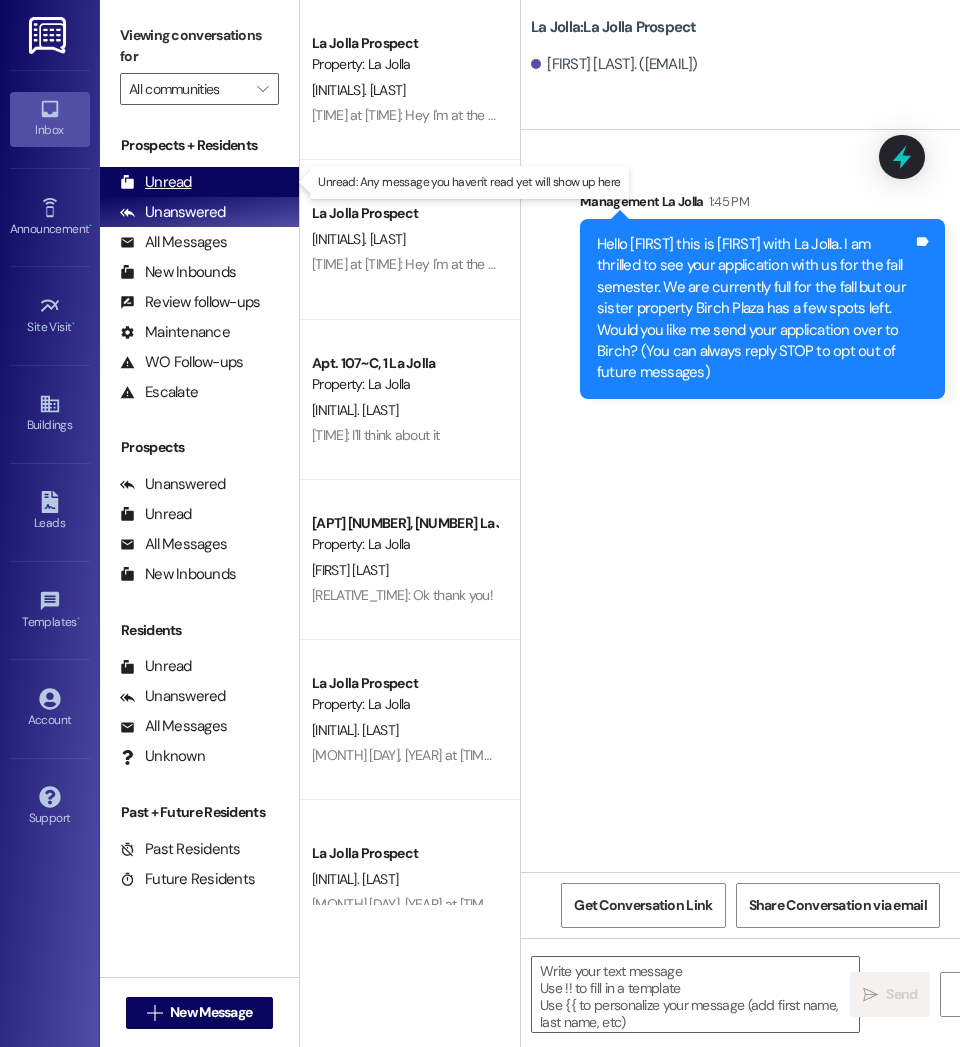 click on "Unread (0)" at bounding box center (199, 182) 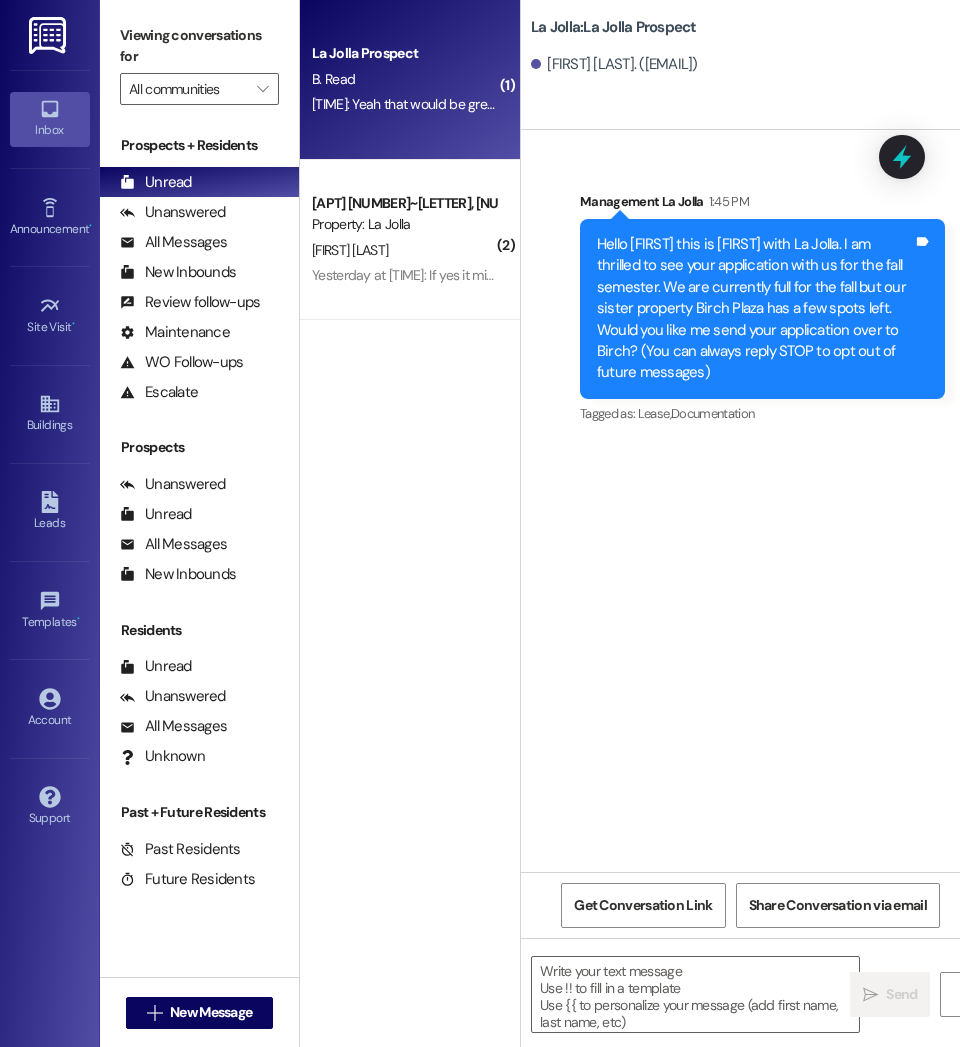 click on "[TIME]: Yeah that would be great [TIME]: Yeah that would be great" at bounding box center [404, 104] 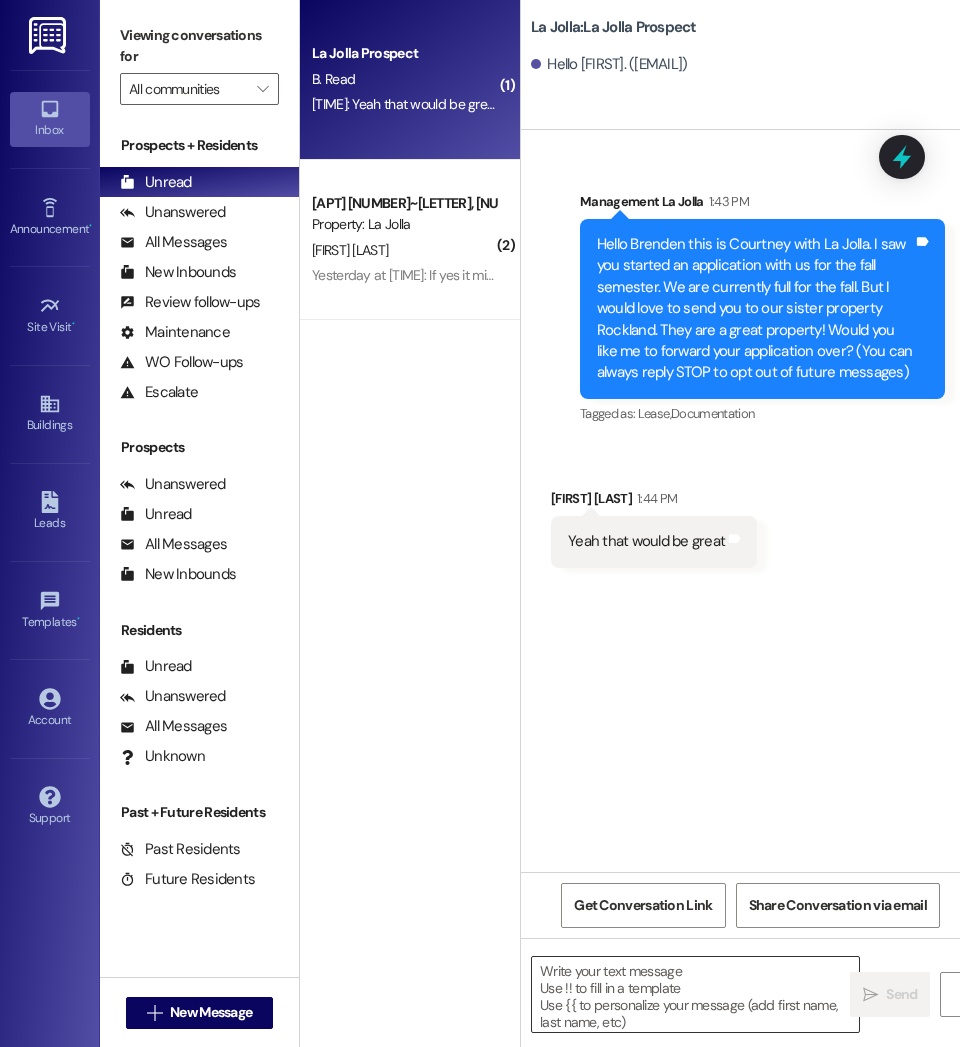 click at bounding box center [695, 994] 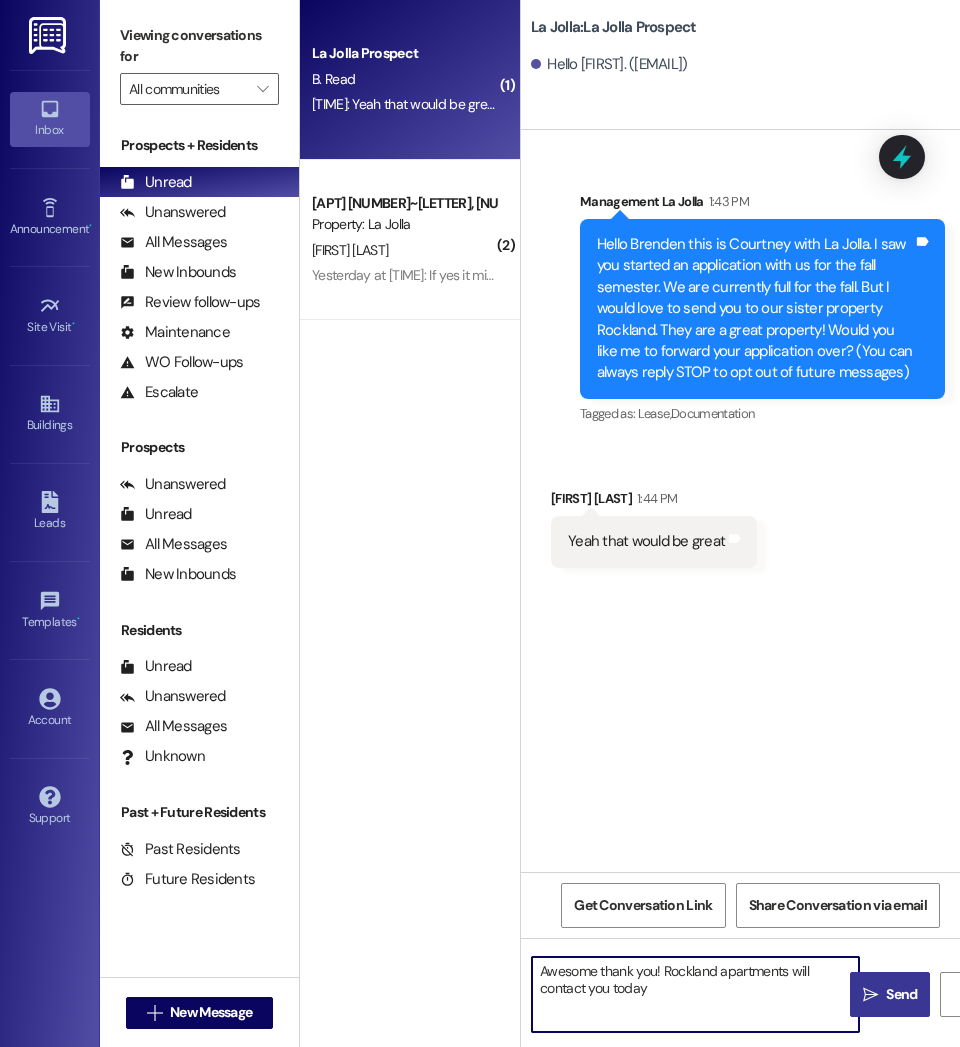type on "Awesome thank you! Rockland apartments will contact you today" 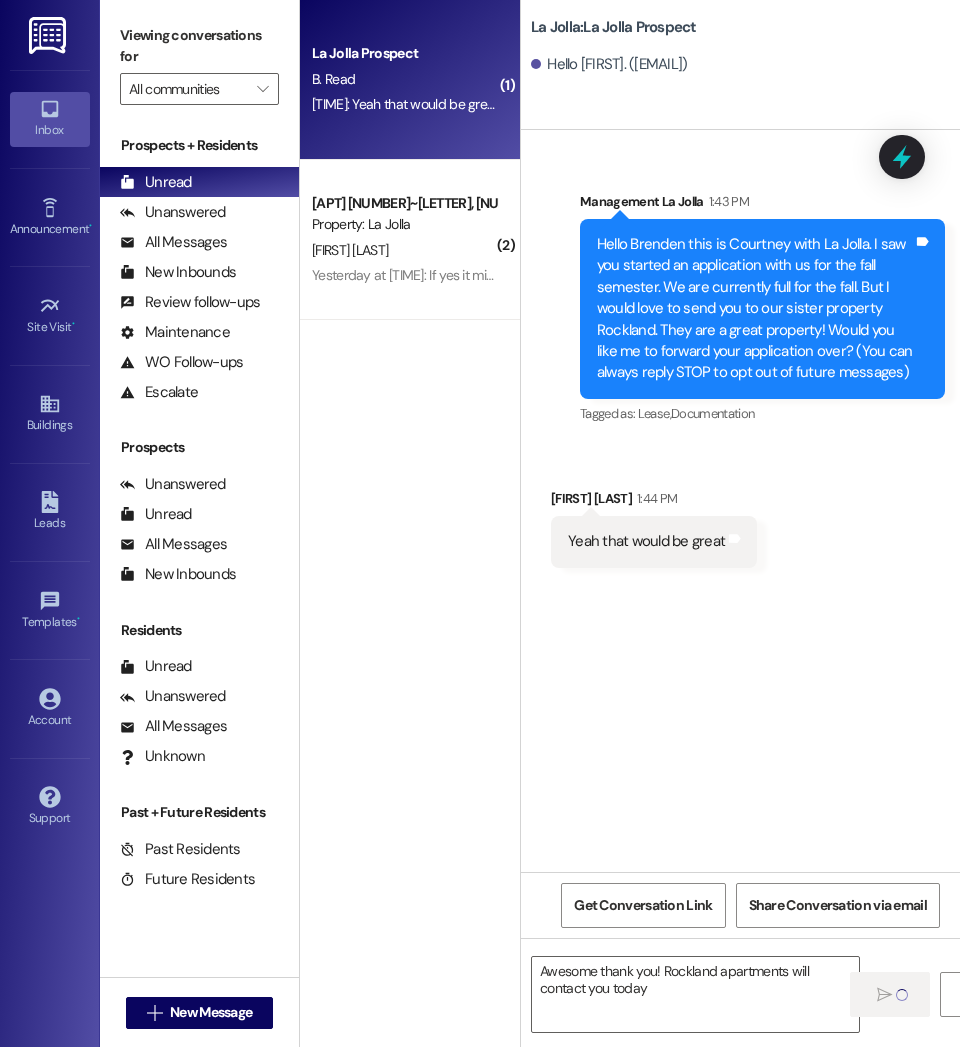 type 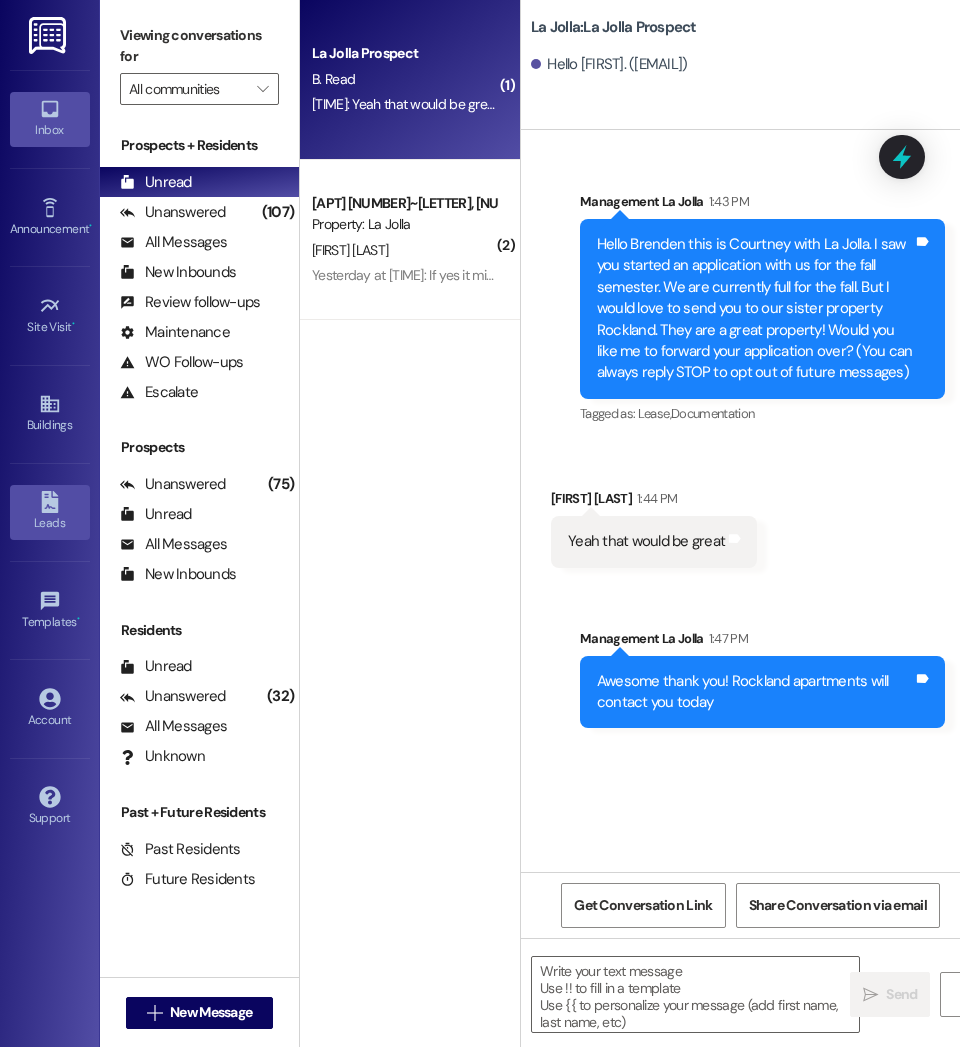 click 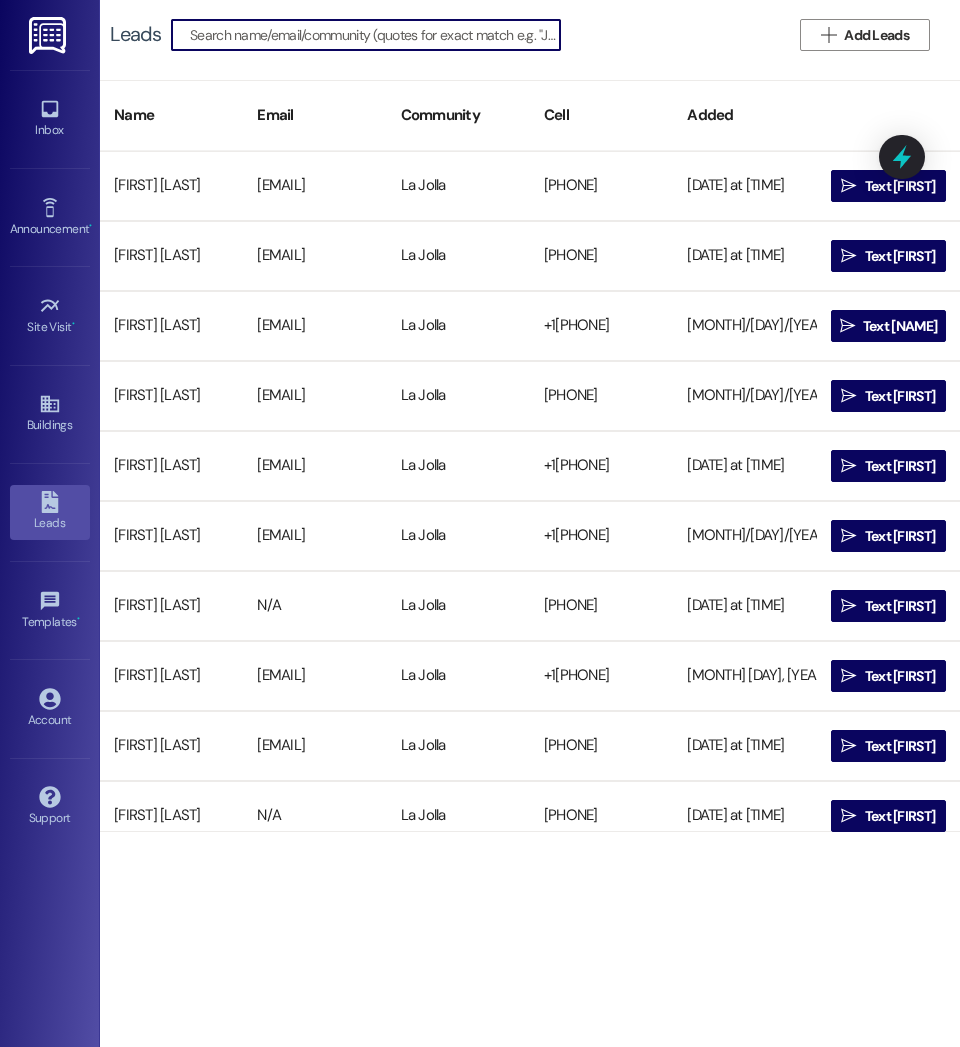 click at bounding box center [375, 35] 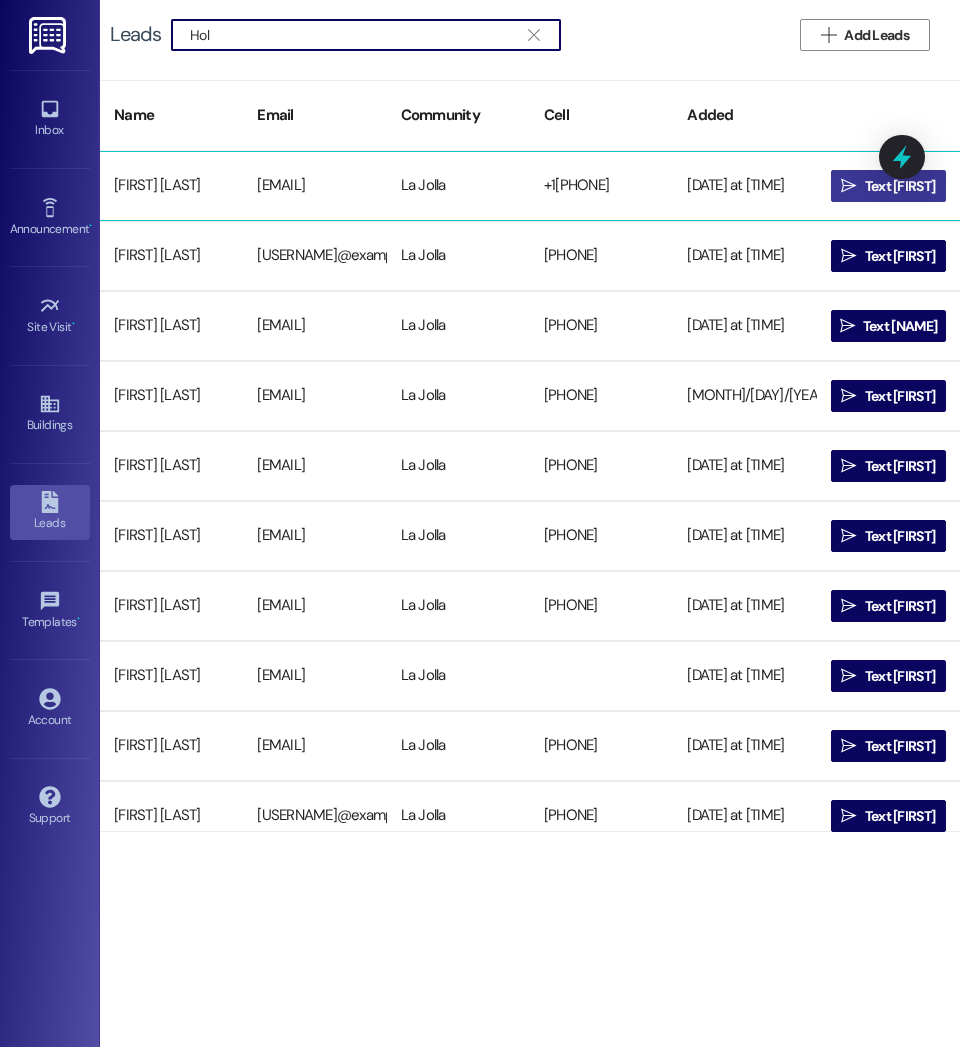 type on "Hol" 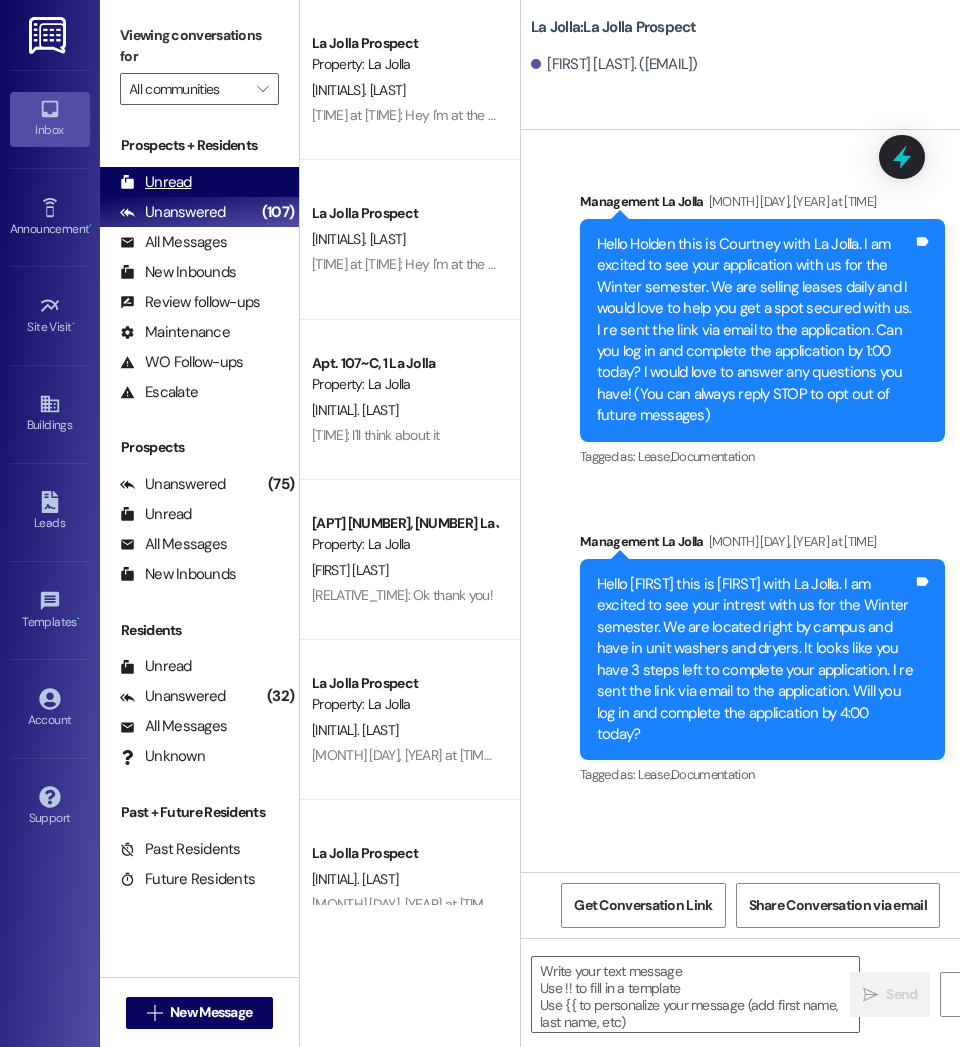 click on "Unread (0)" at bounding box center [199, 182] 